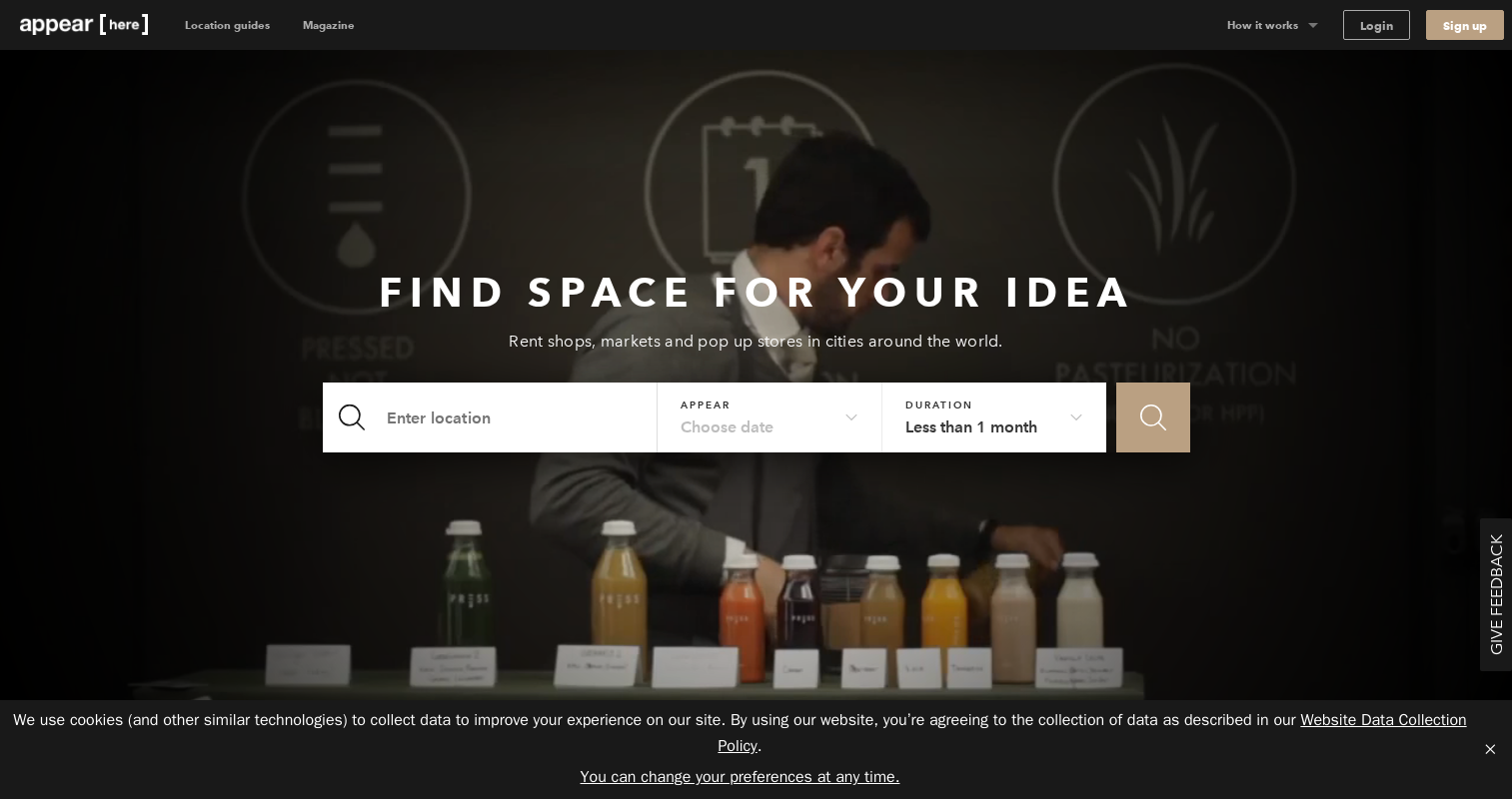 scroll, scrollTop: 0, scrollLeft: 0, axis: both 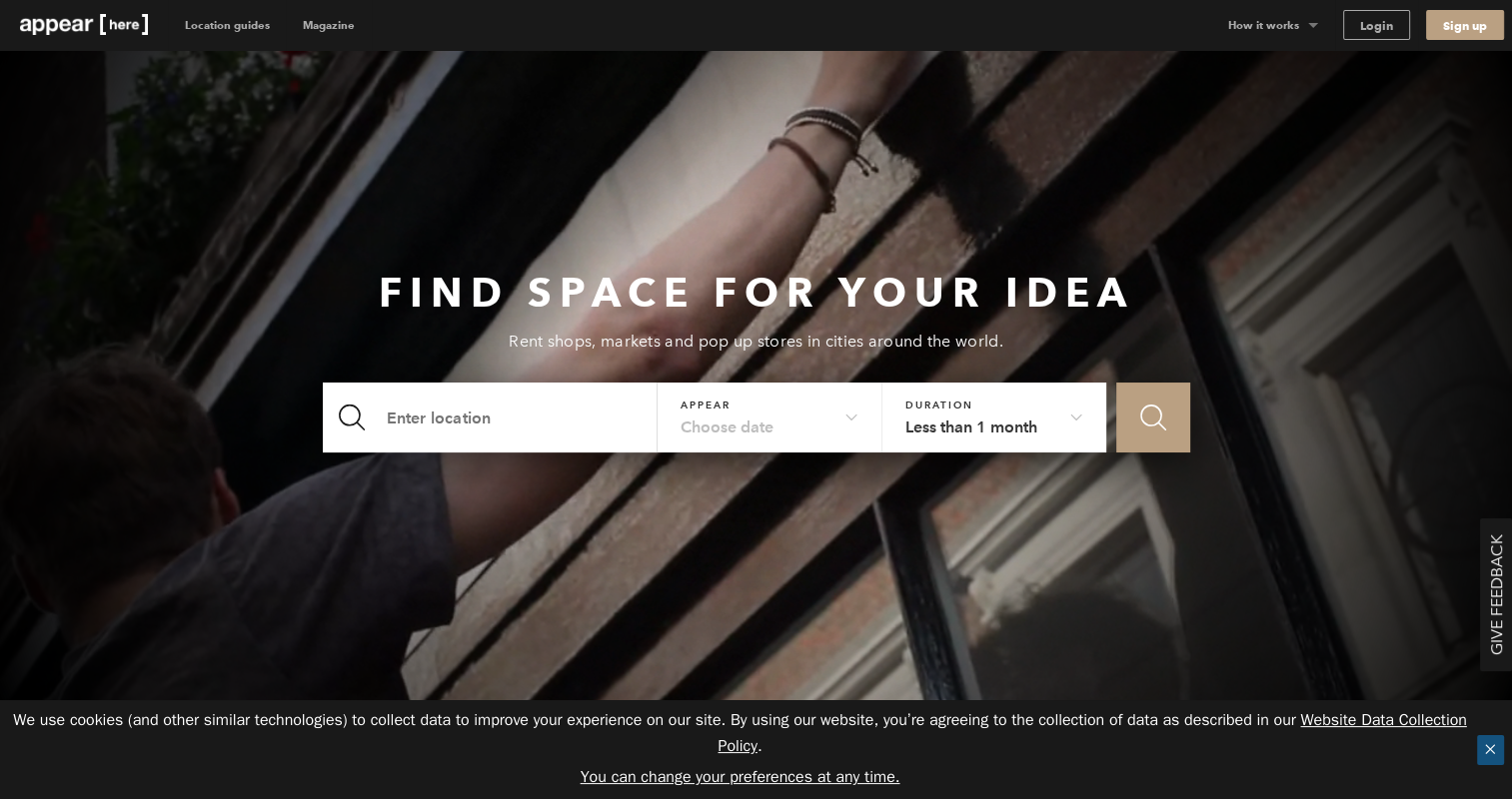 click on "✕" at bounding box center (1490, 750) 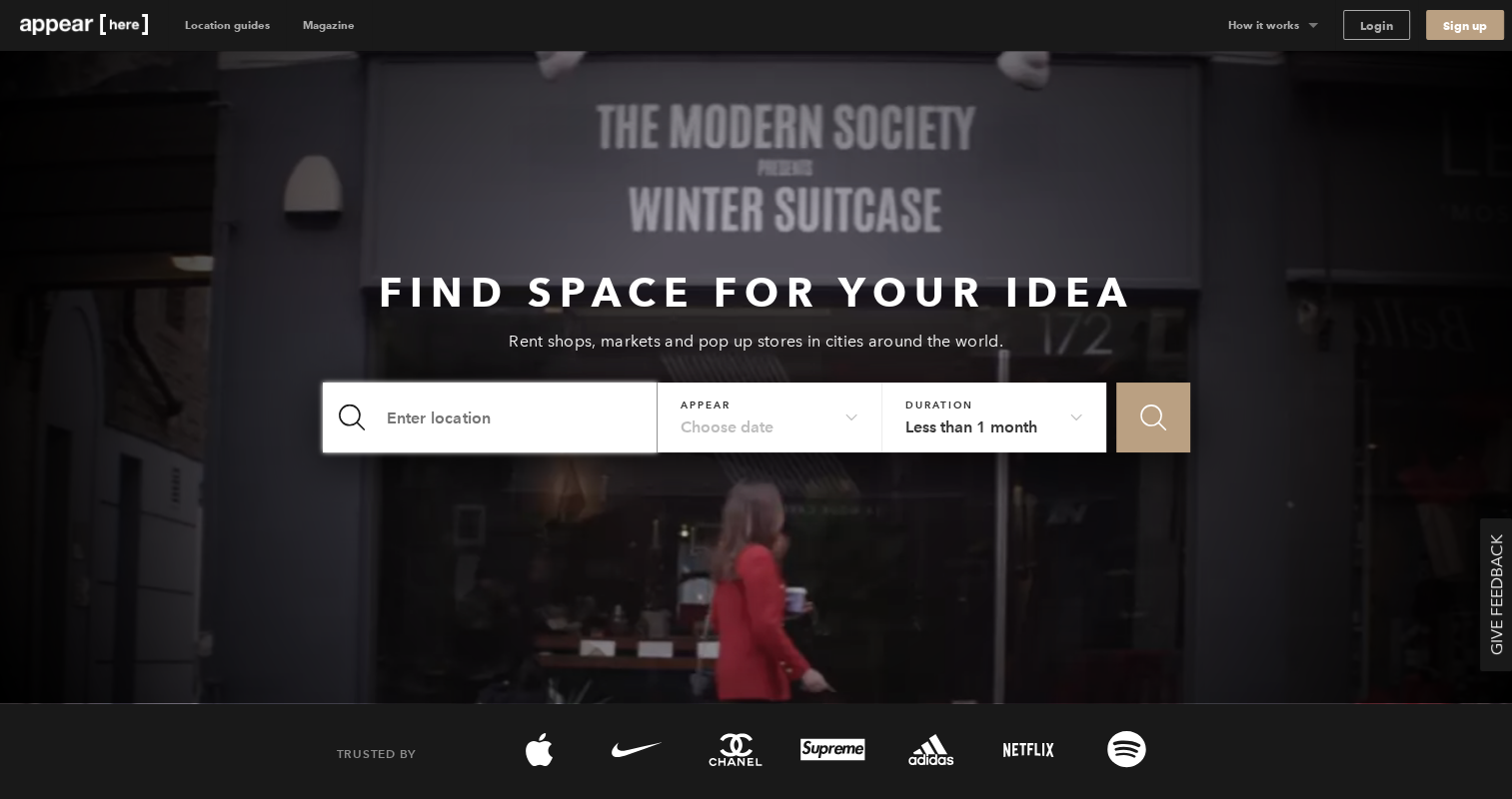 click at bounding box center (491, 417) 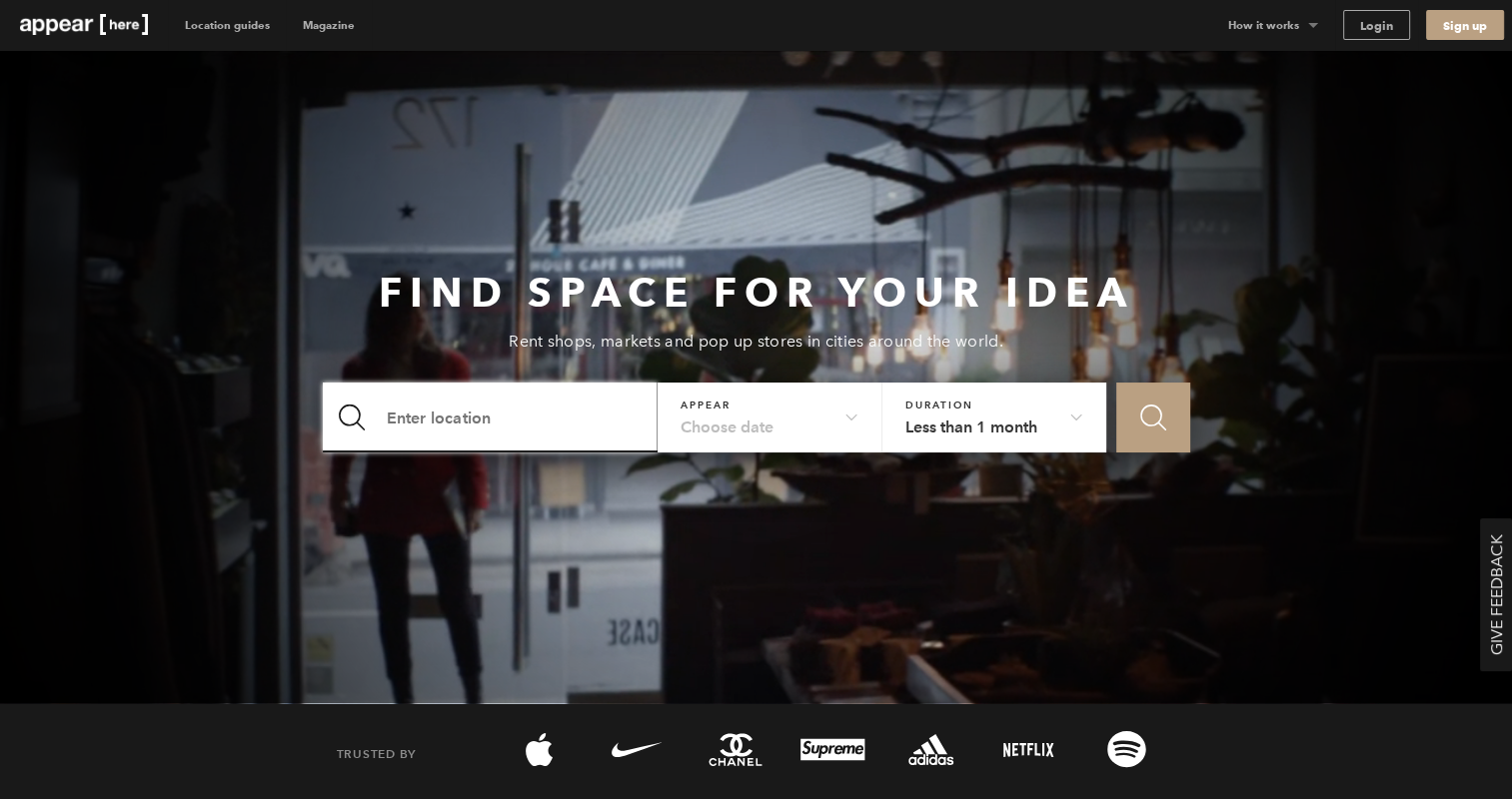 click at bounding box center [491, 417] 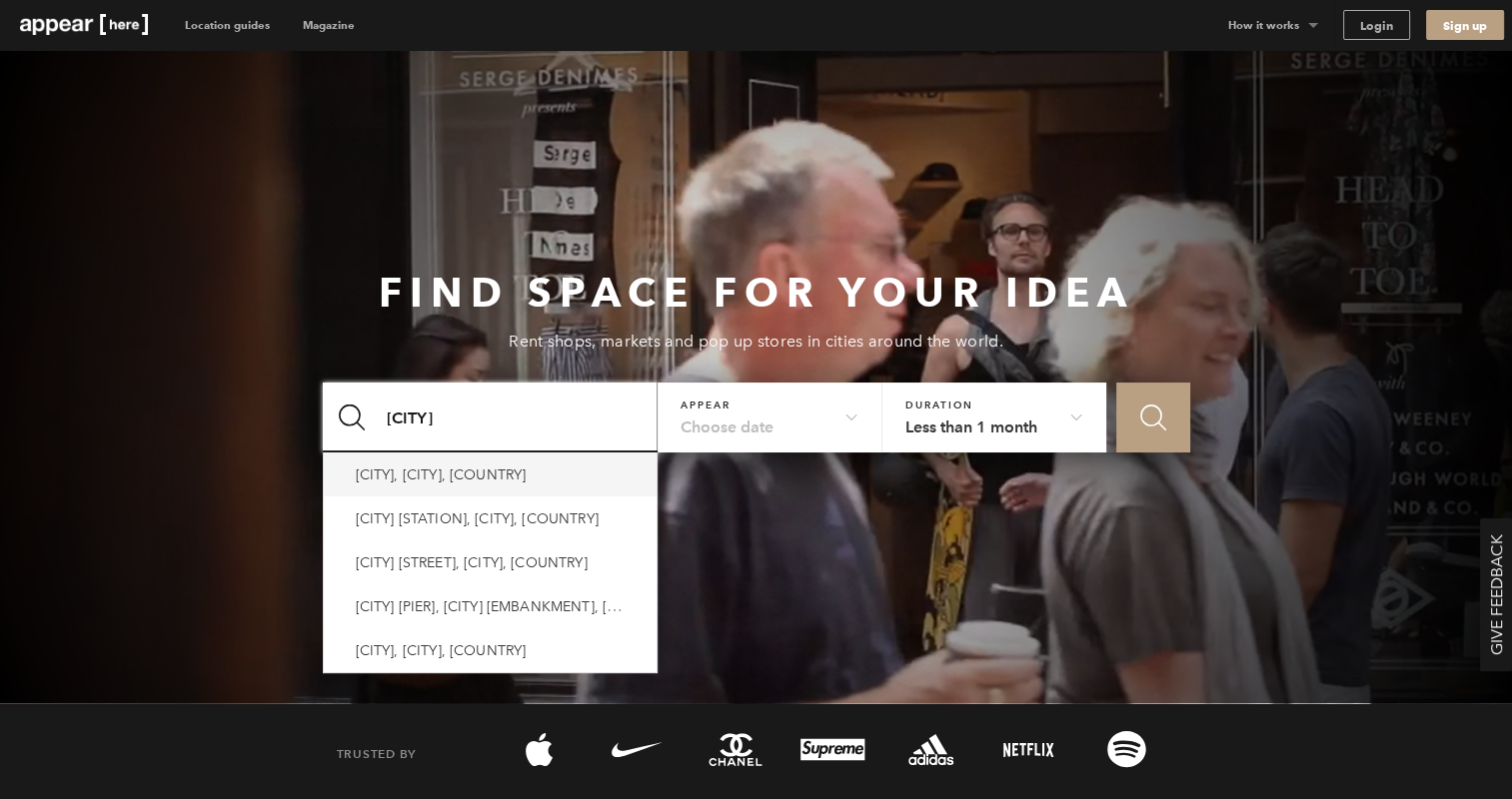 type on "Putney" 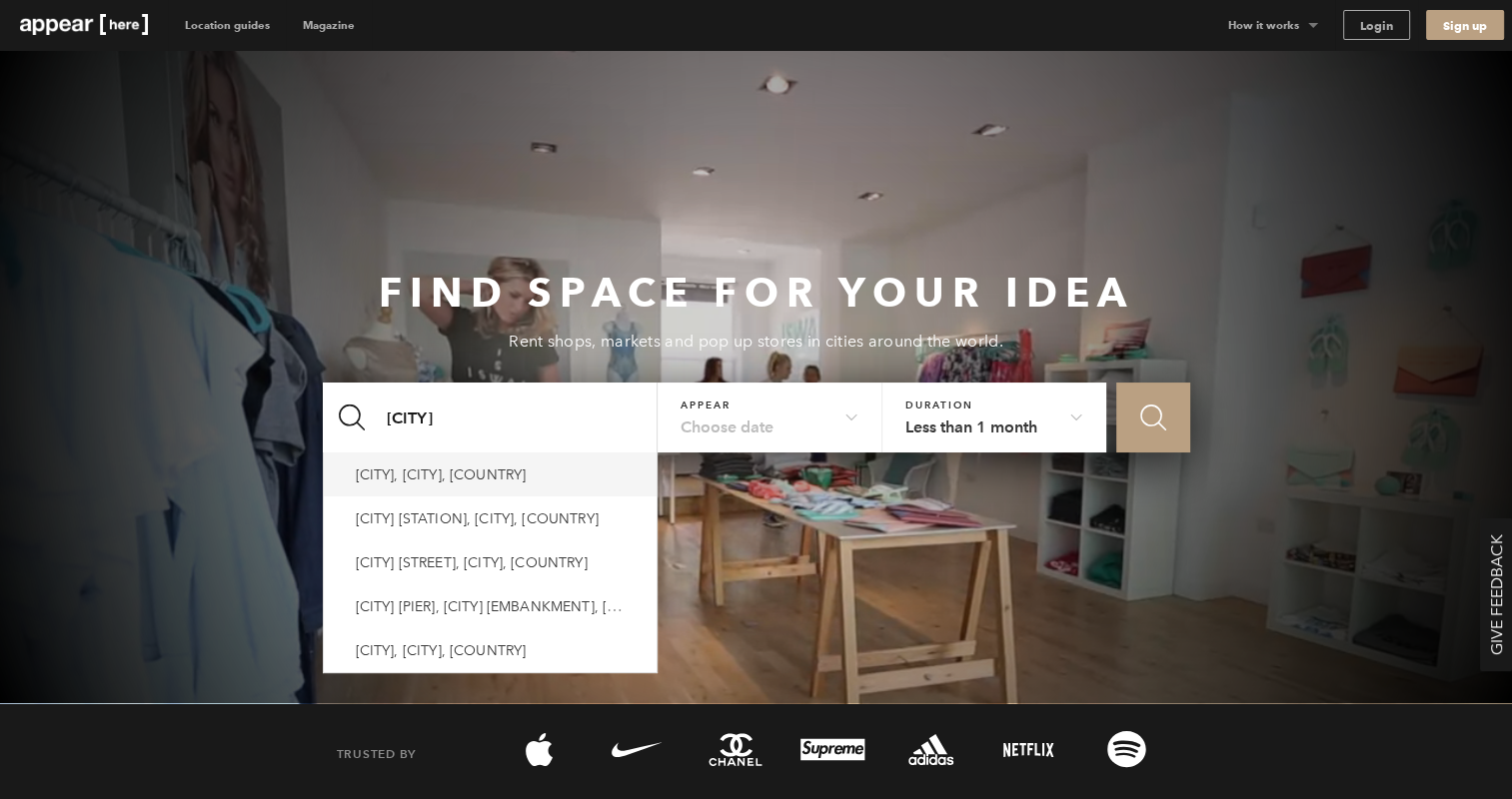 click on "Putney, London, UK" at bounding box center (441, 474) 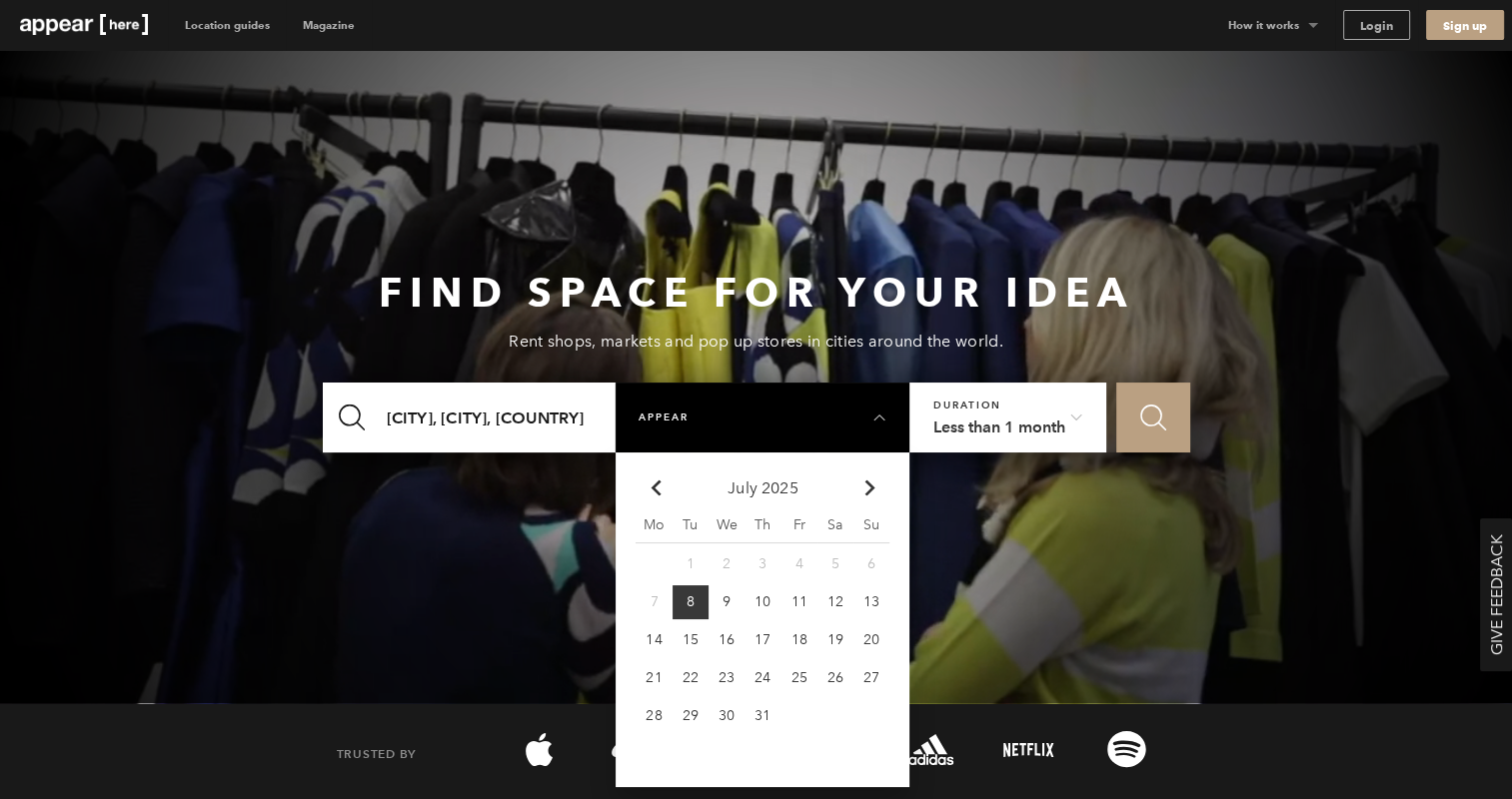 click on "Chevron-up" at bounding box center (870, 488) 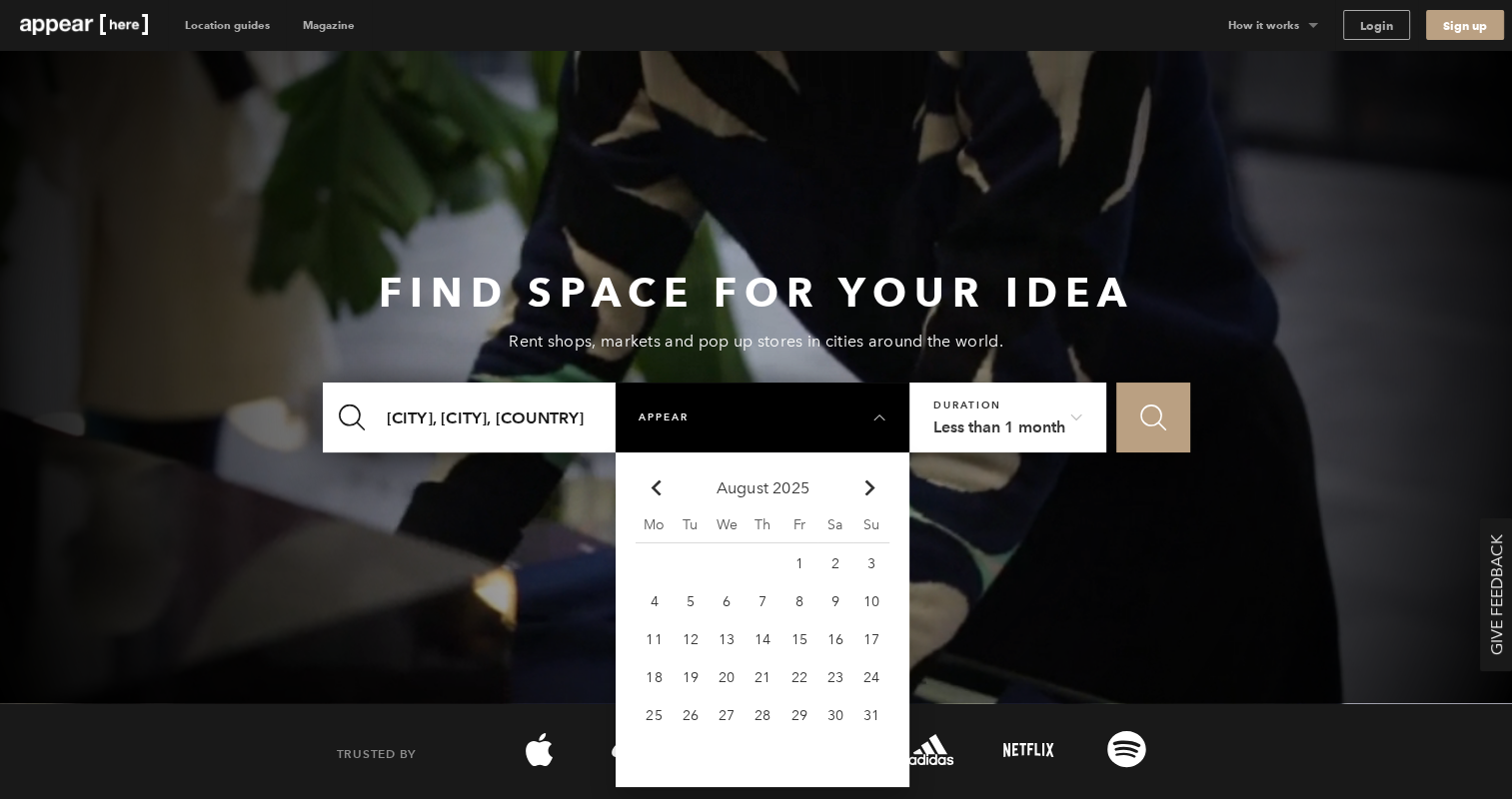 click on "Chevron-up" at bounding box center [870, 488] 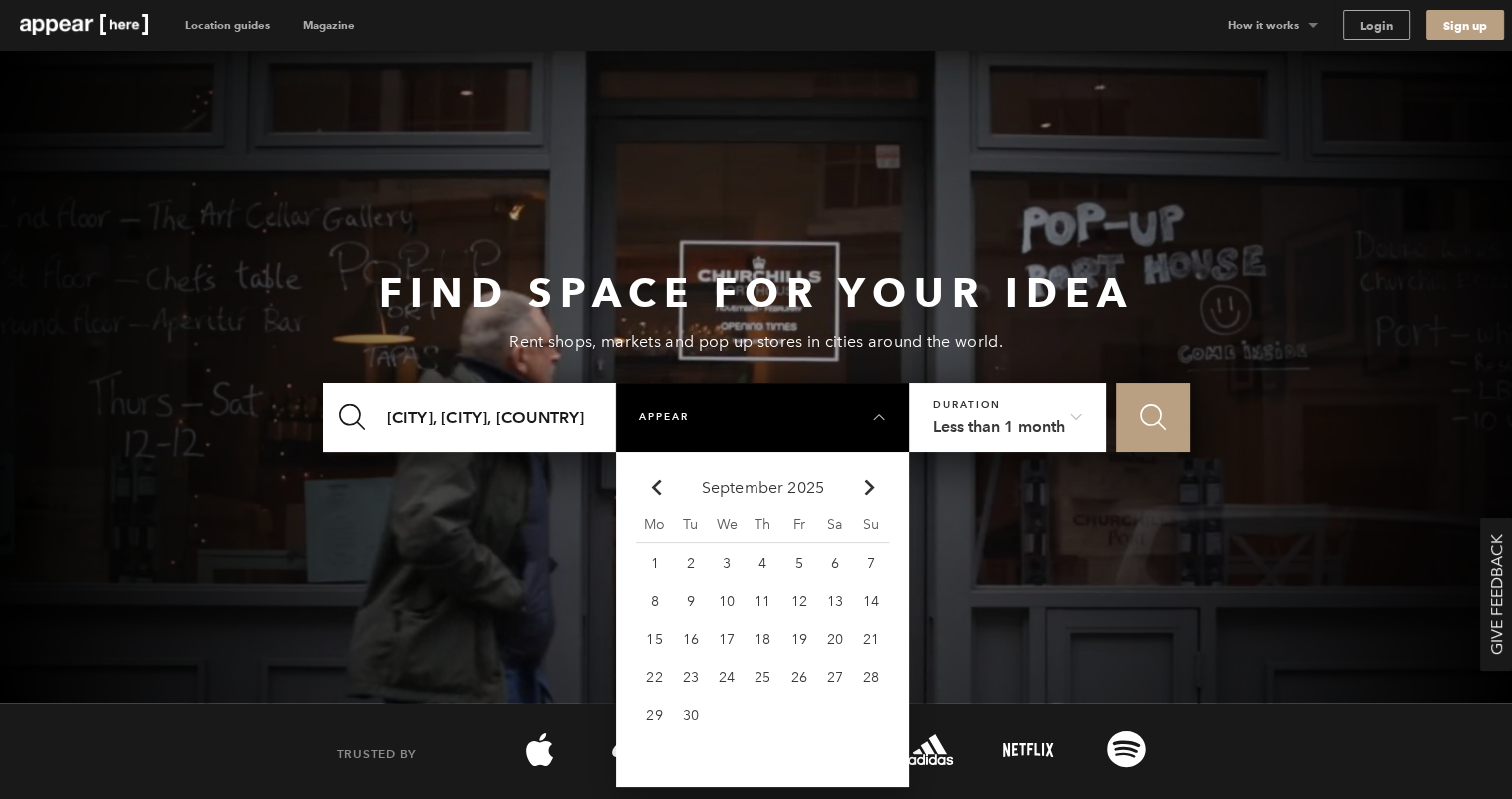 click on "1" at bounding box center [654, 563] 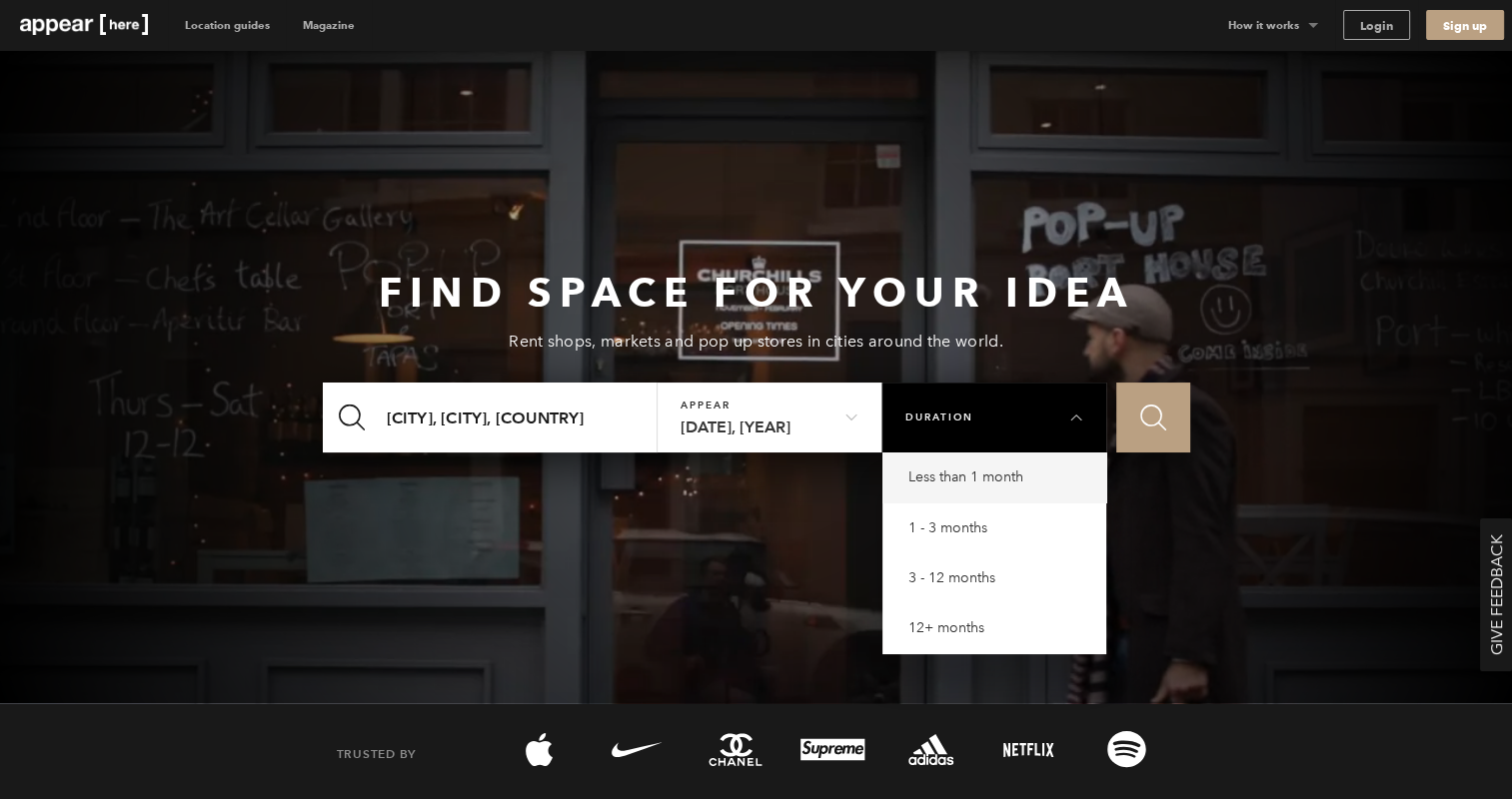 click on "1 - 3 months" at bounding box center (999, 477) 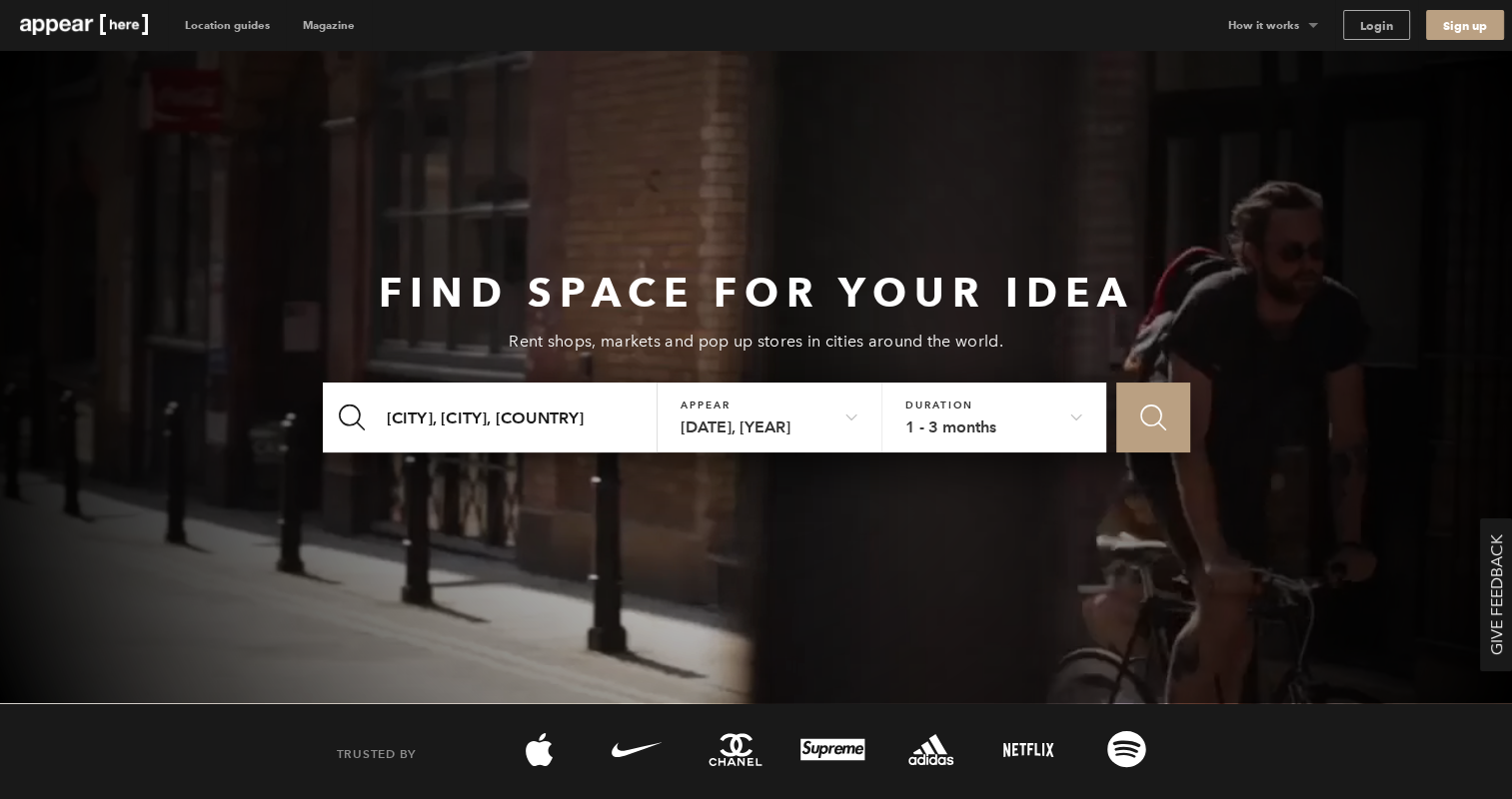 click on "Icon Search" at bounding box center (1153, 417) 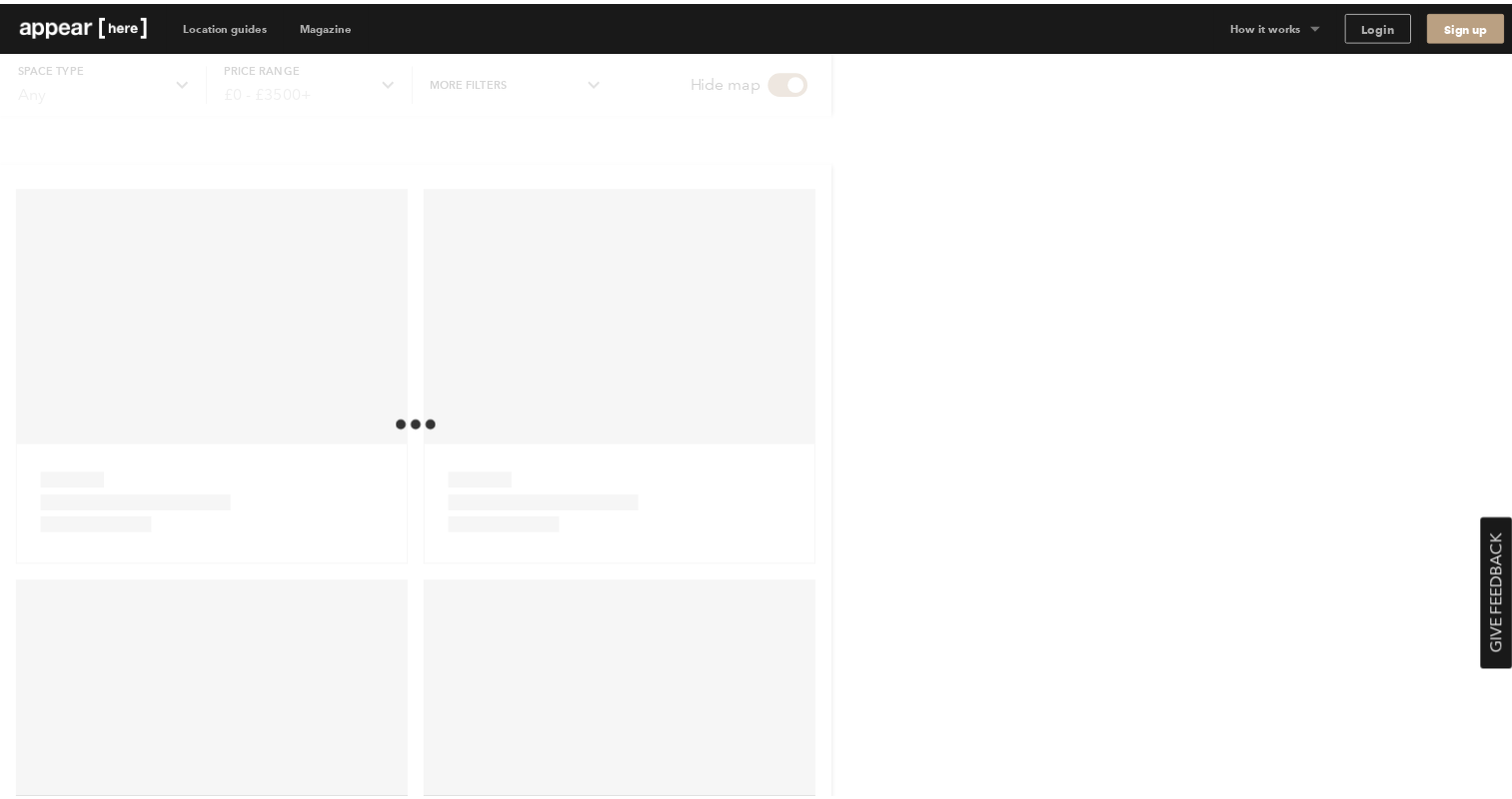 scroll, scrollTop: 0, scrollLeft: 0, axis: both 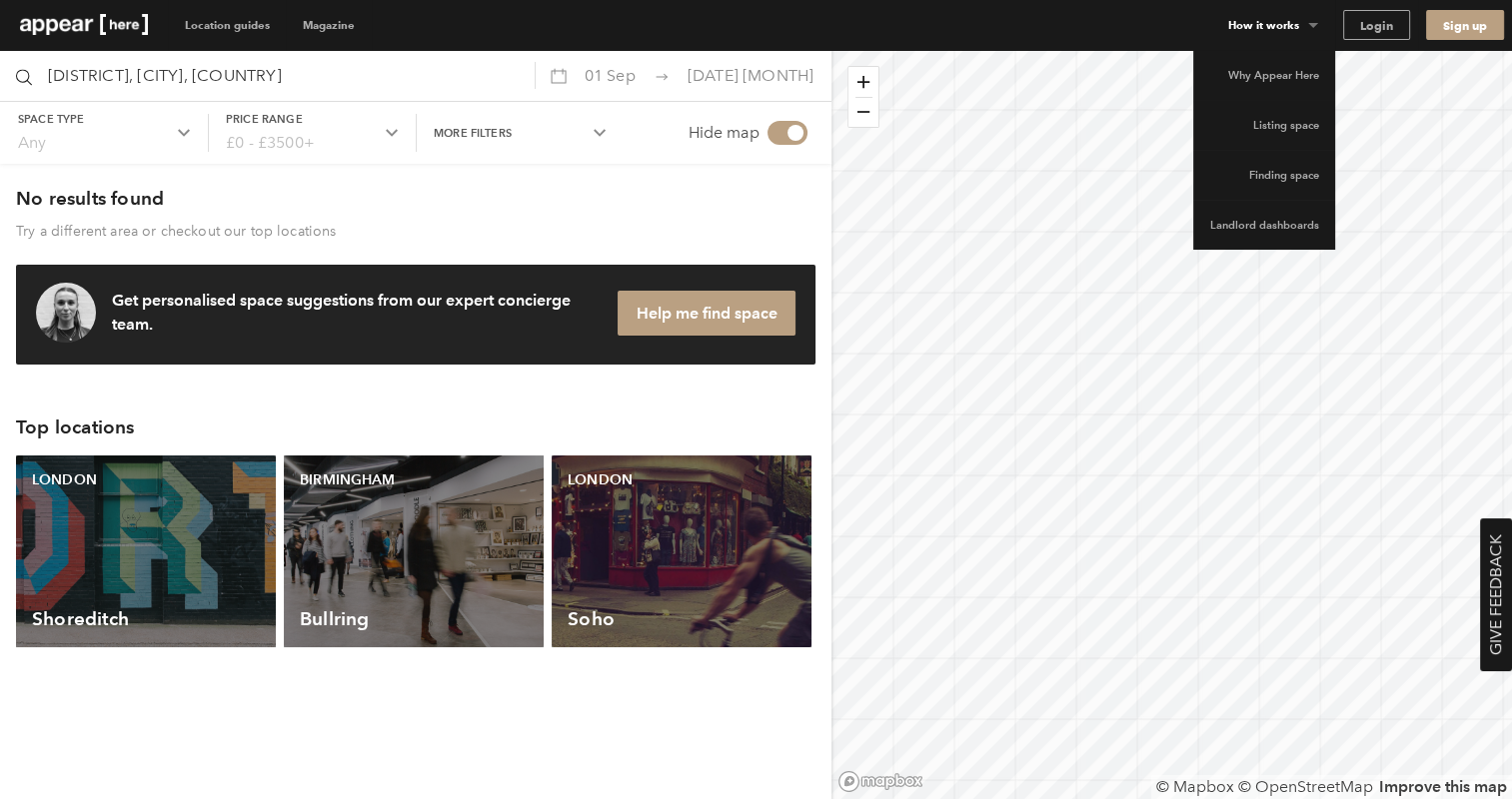 click on "How it works" at bounding box center [1273, 25] 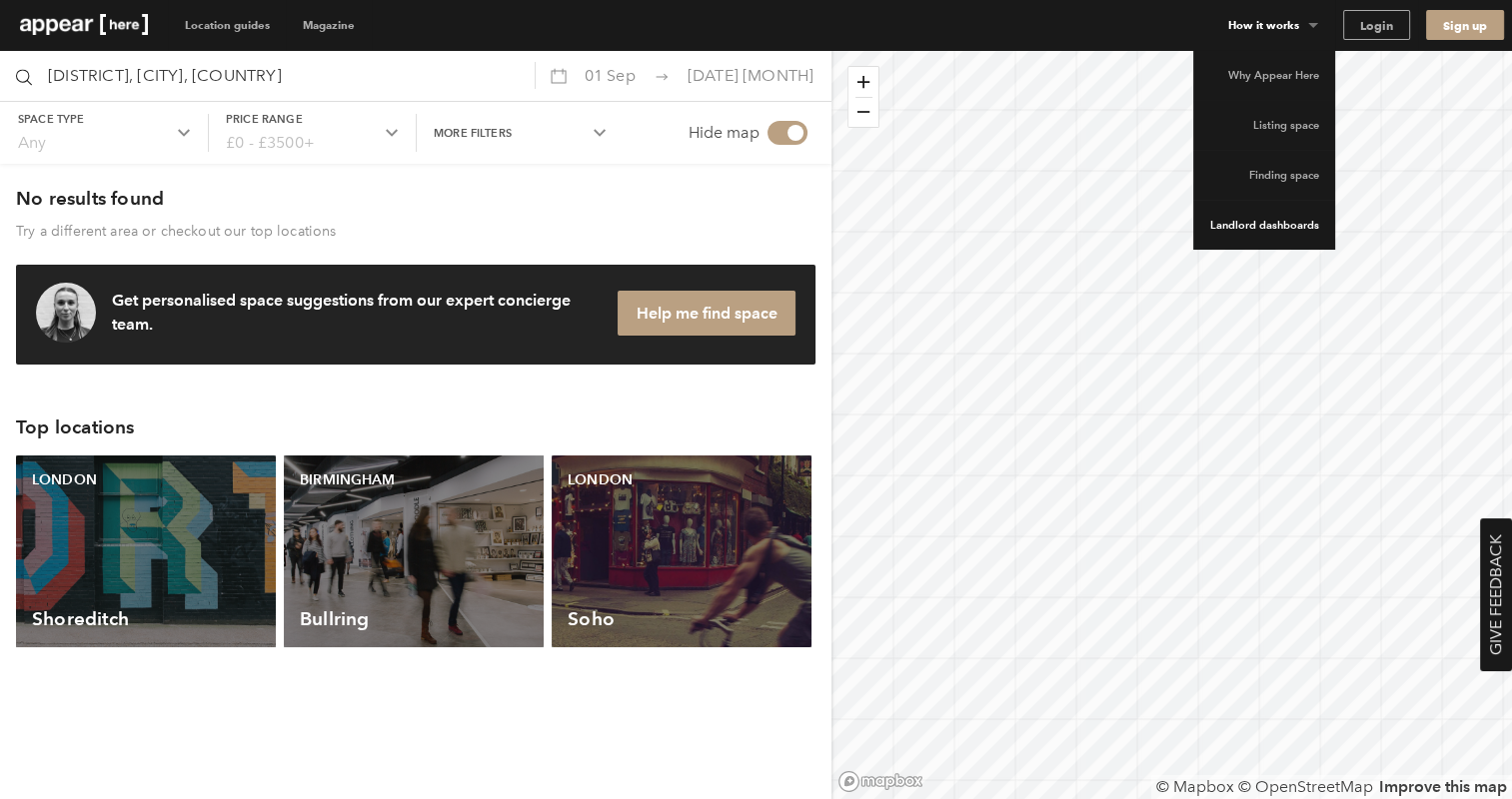 click on "Landlord dashboards" at bounding box center [1264, 225] 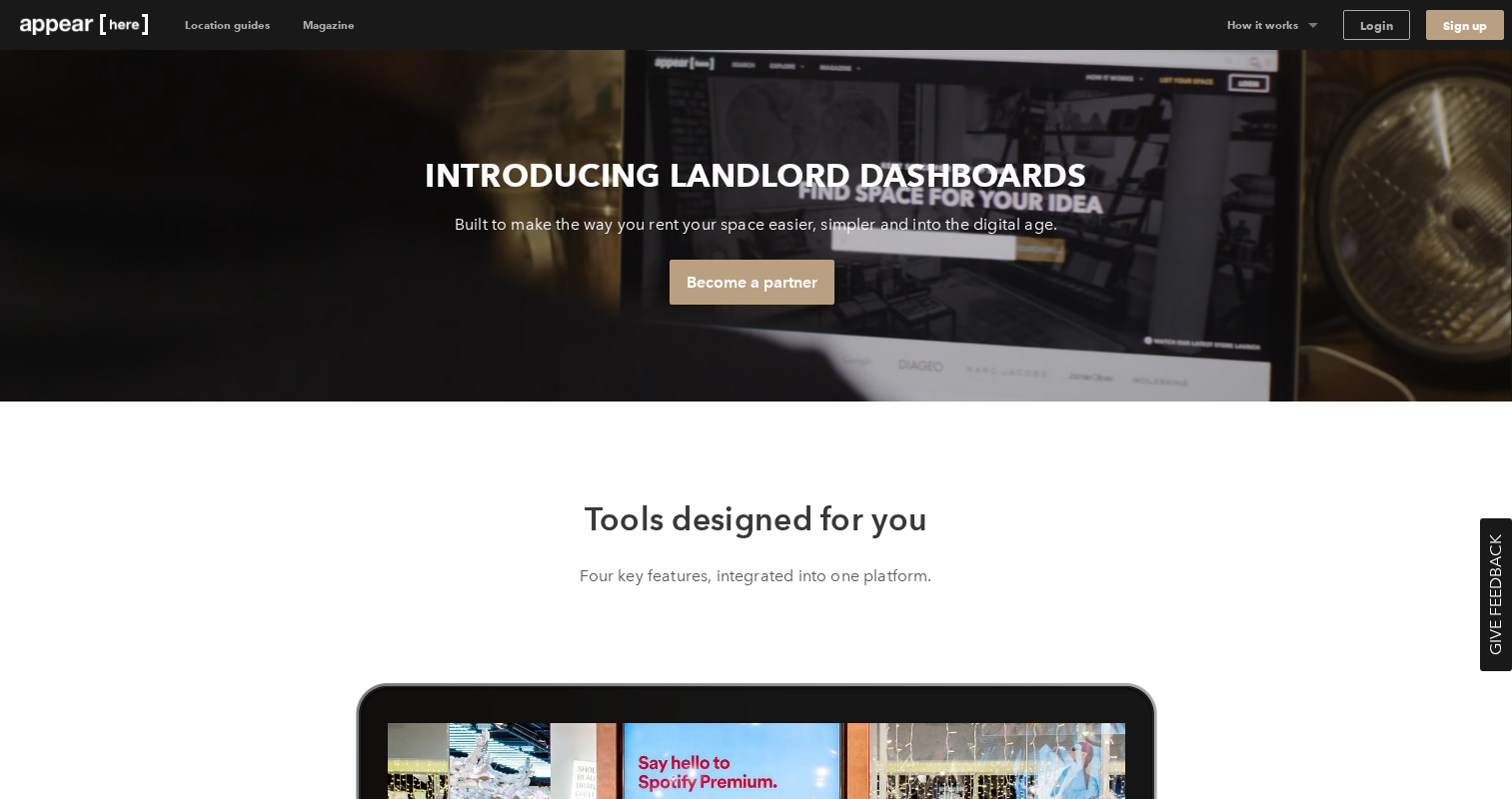 scroll, scrollTop: 0, scrollLeft: 0, axis: both 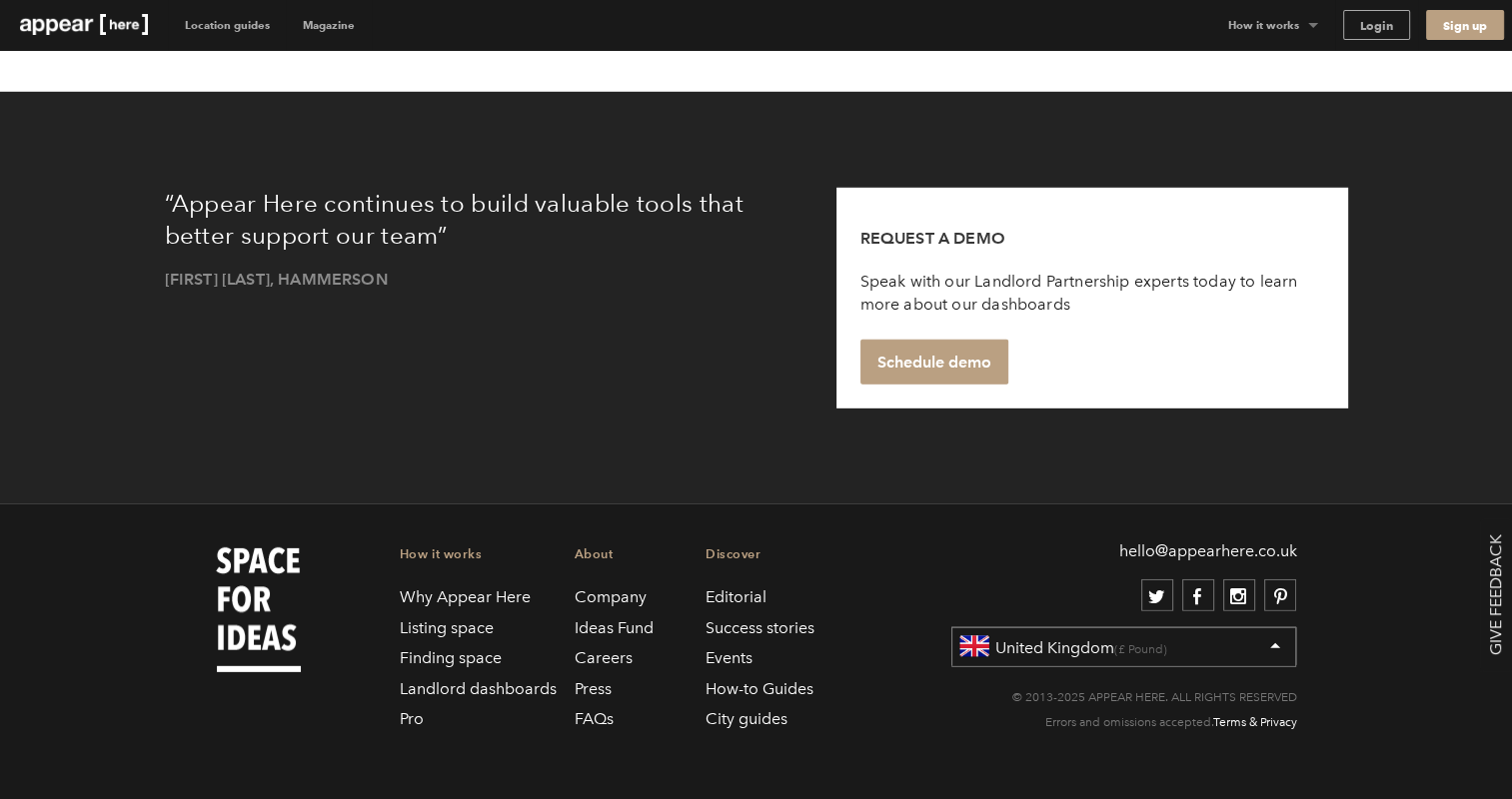 click on "Company" at bounding box center [611, 596] 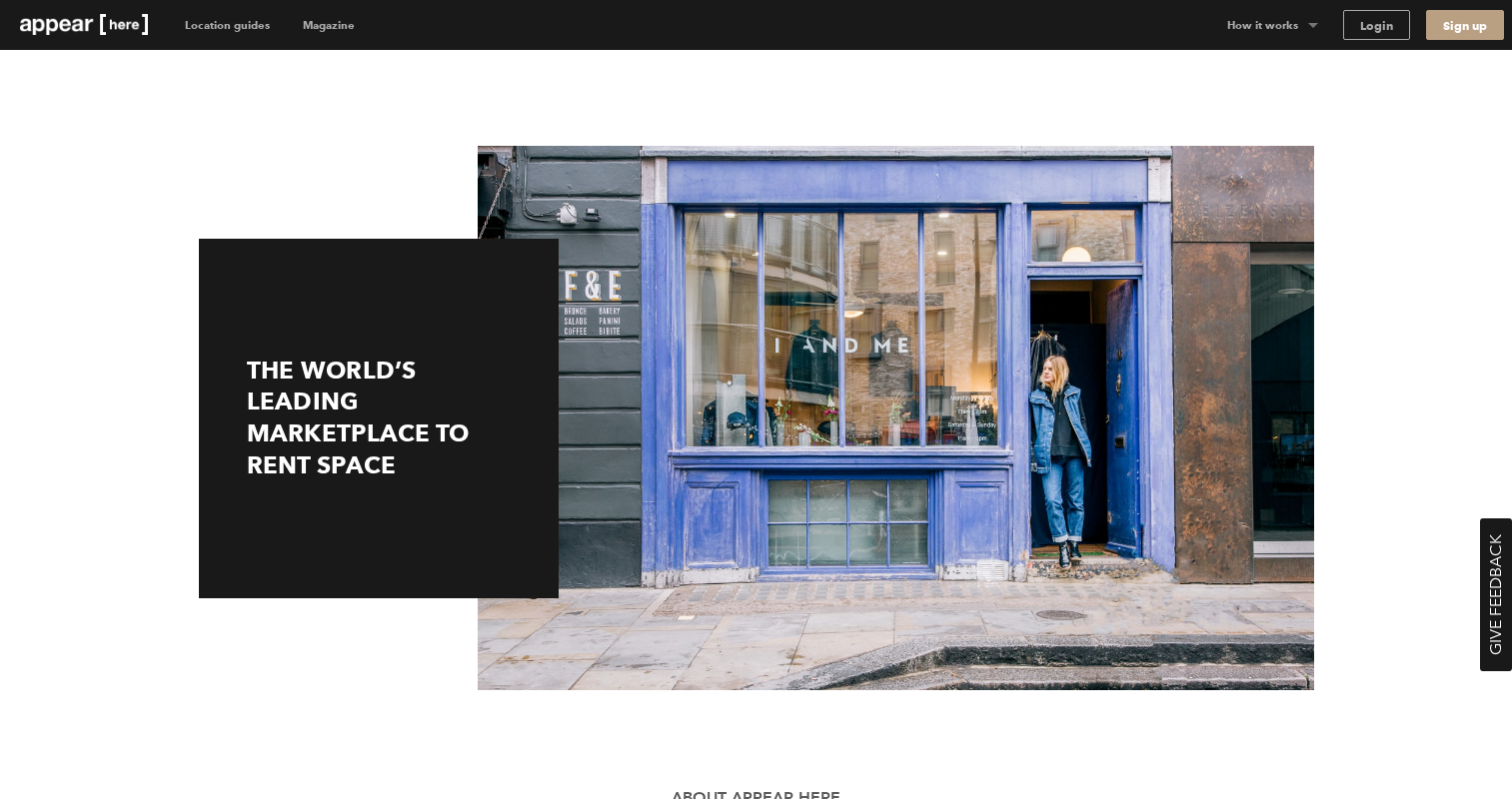 scroll, scrollTop: 0, scrollLeft: 0, axis: both 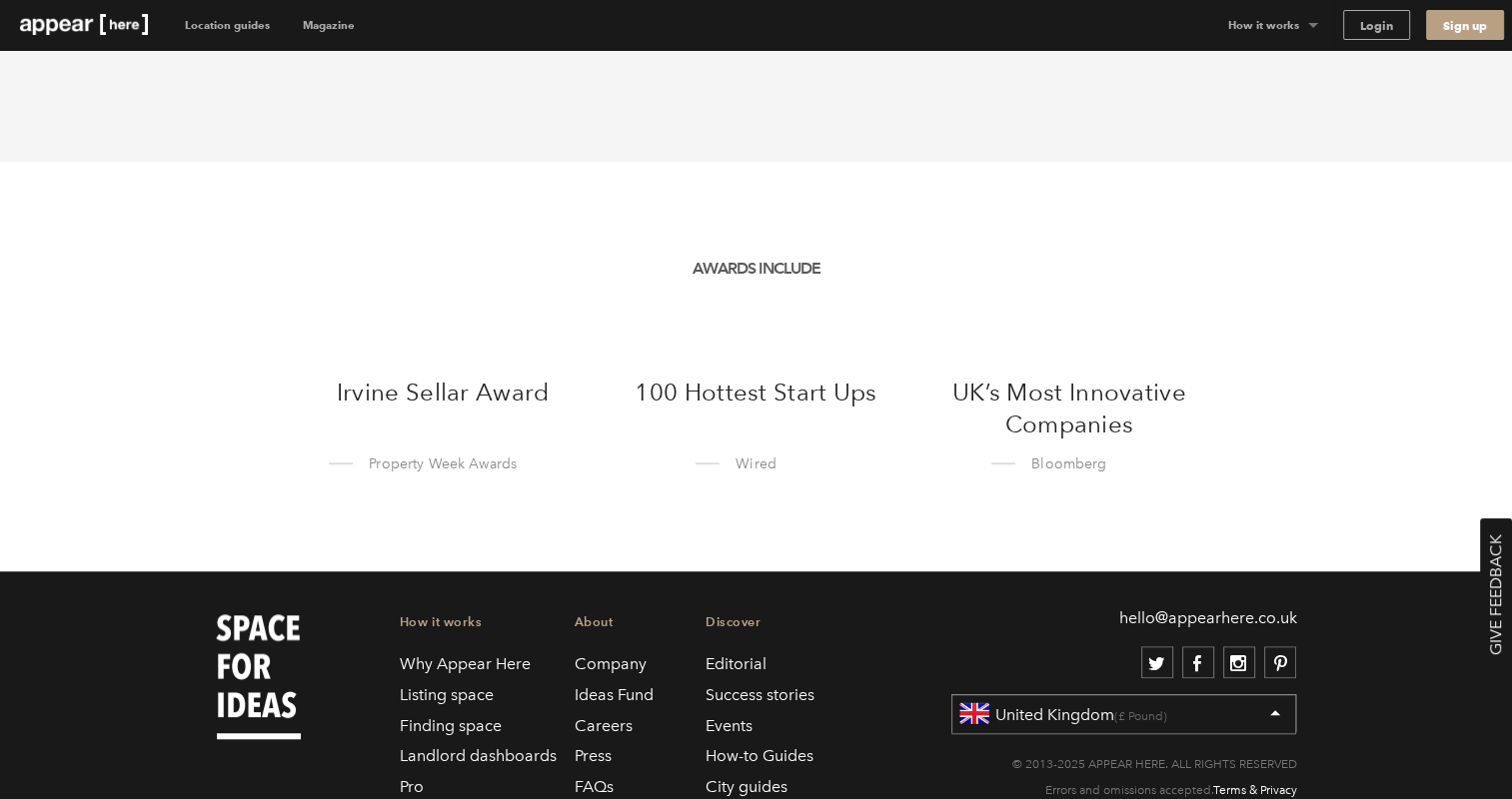 click on "City guides" at bounding box center (747, 786) 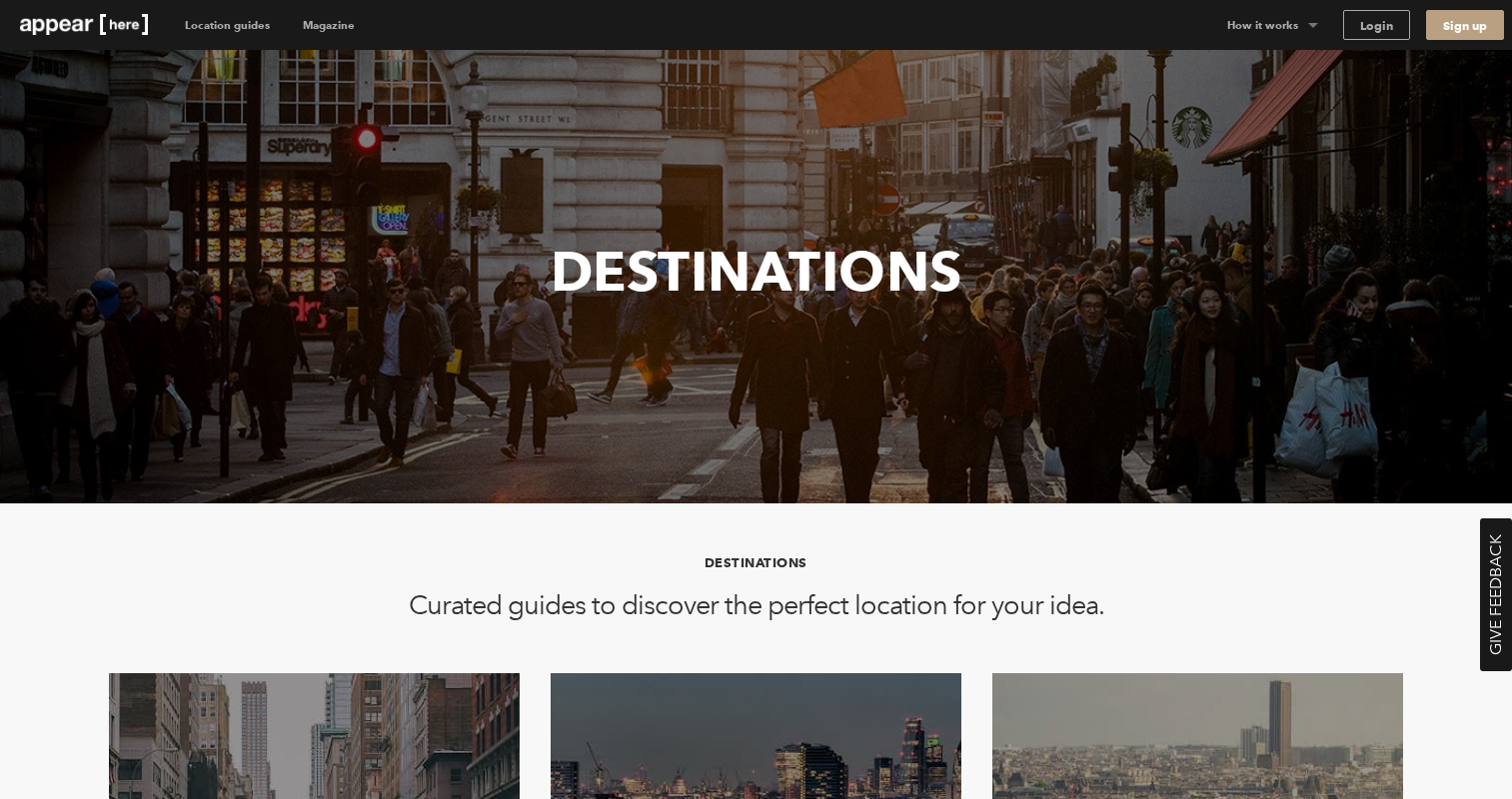 scroll, scrollTop: 0, scrollLeft: 0, axis: both 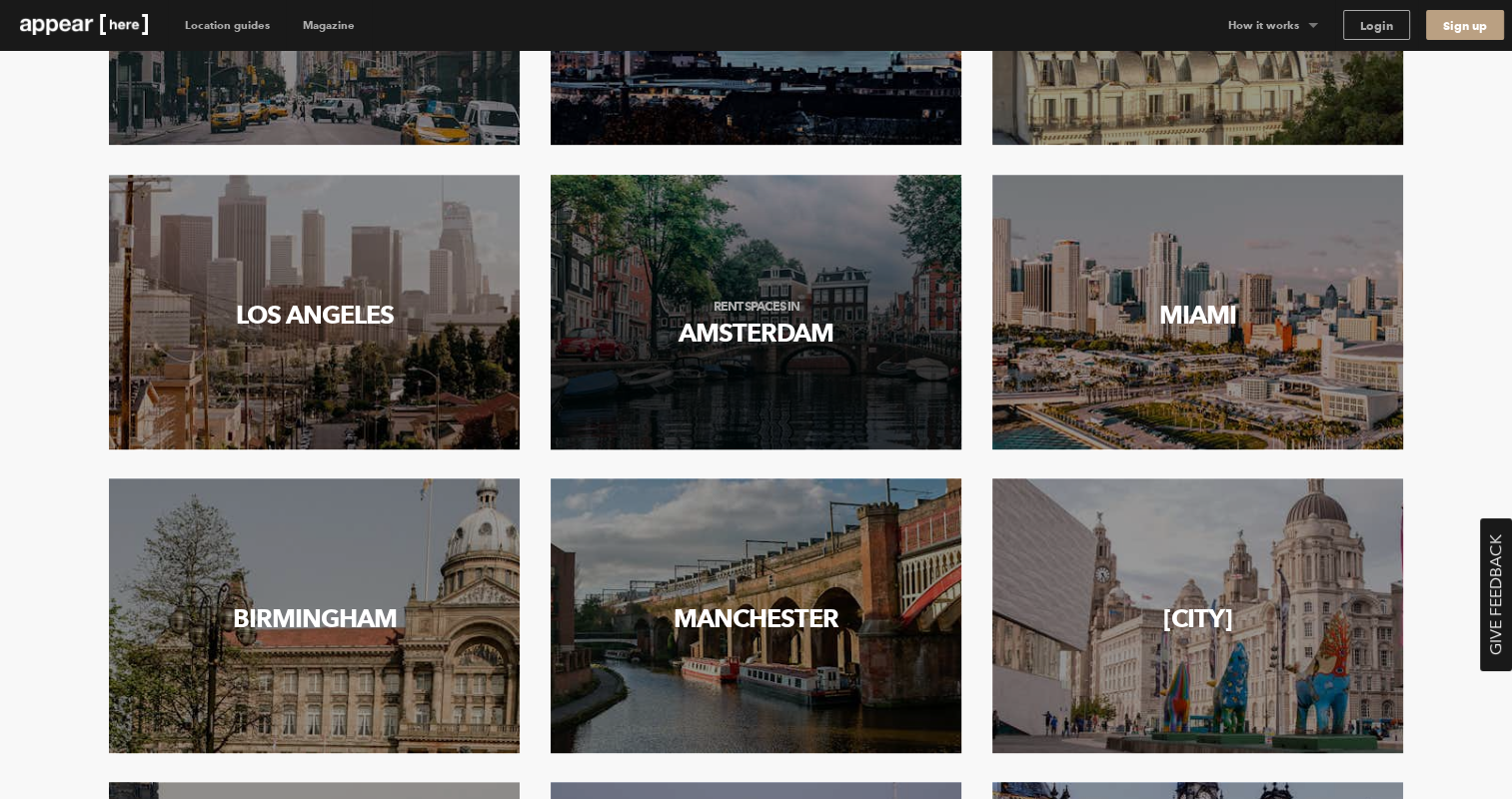 click on "Rent spaces in
Amsterdam" at bounding box center [756, 324] 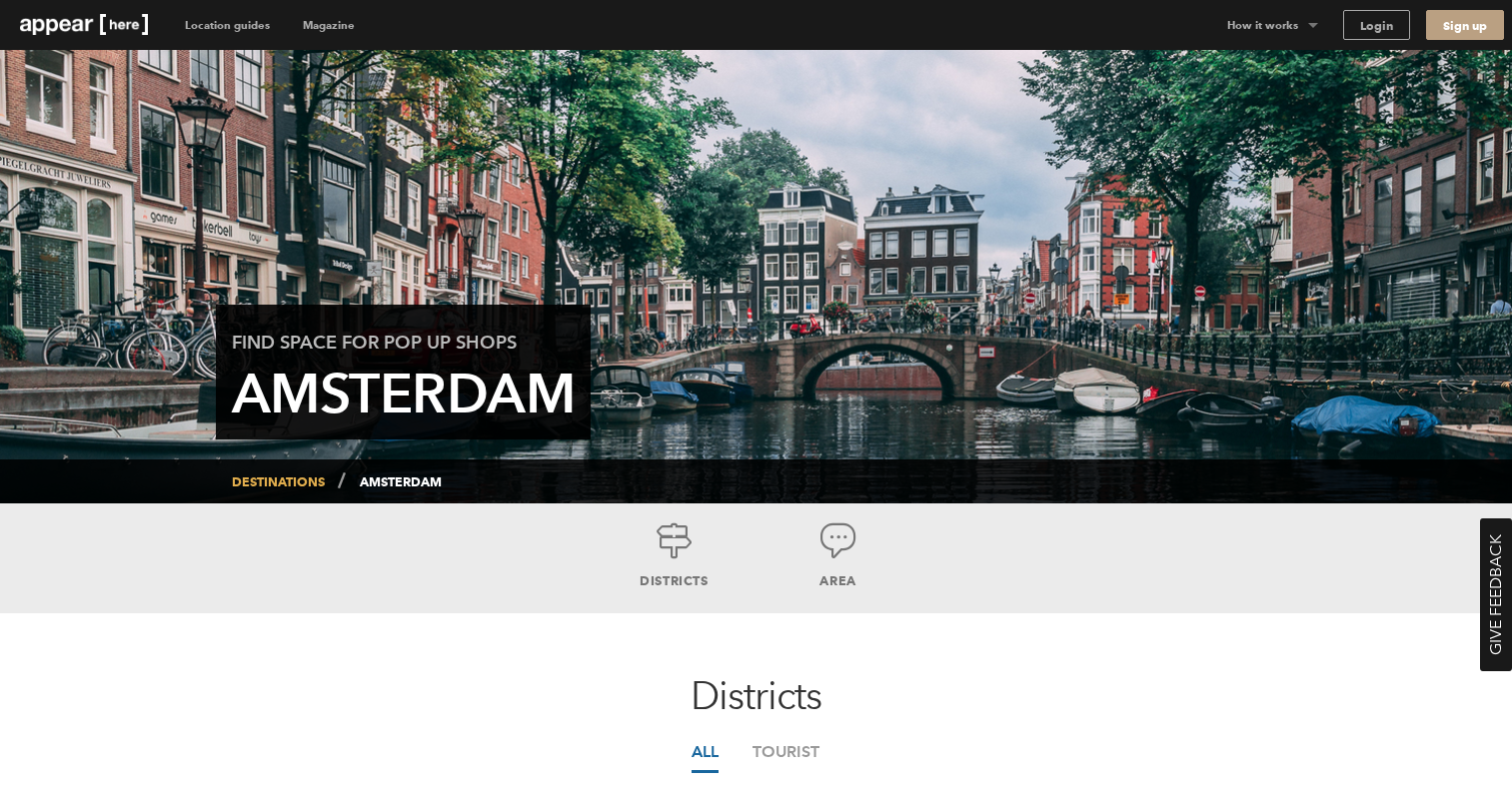 scroll, scrollTop: 0, scrollLeft: 0, axis: both 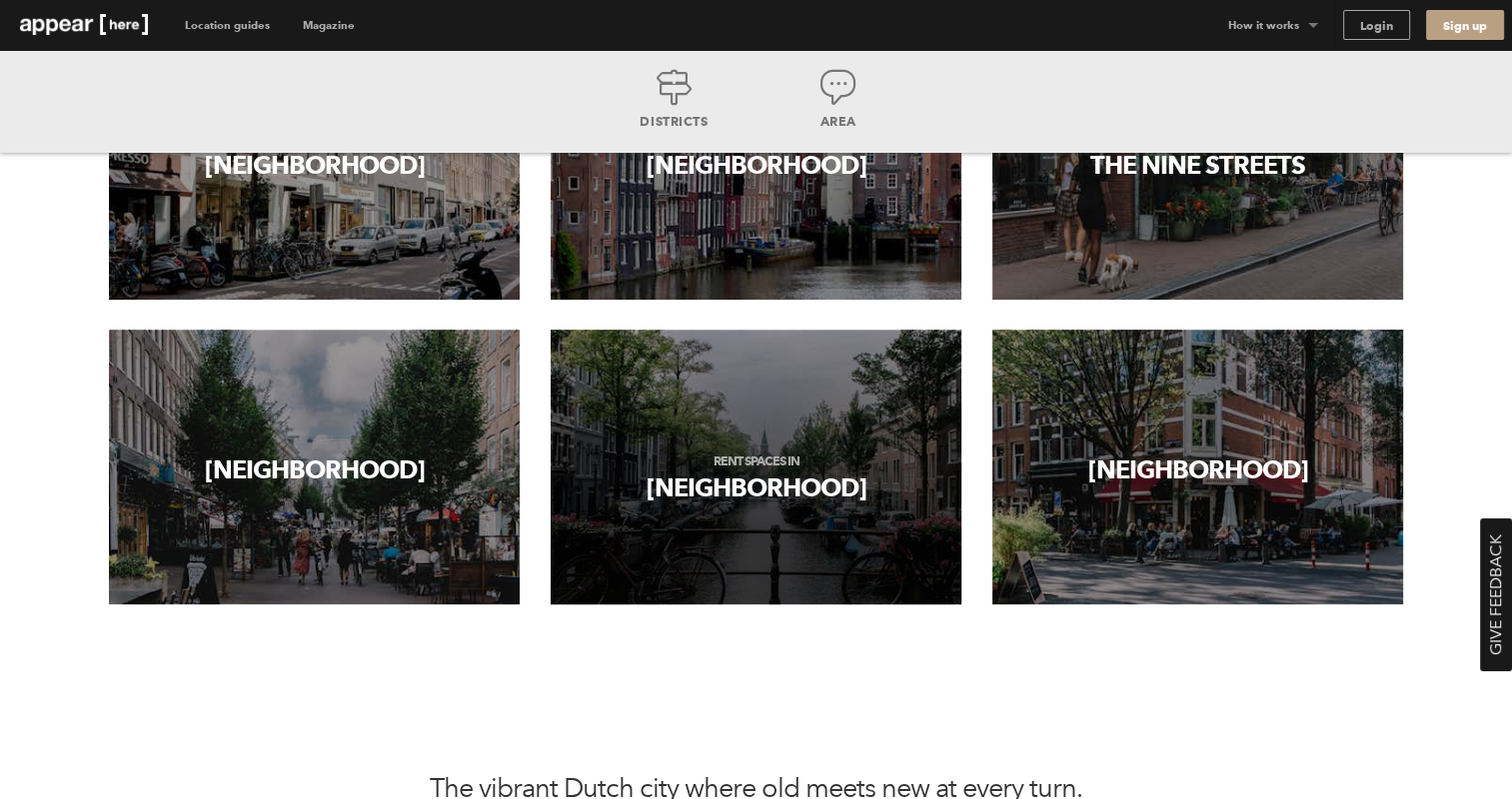 click on "Rent spaces in
[NEIGHBORHOOD]" at bounding box center (756, 463) 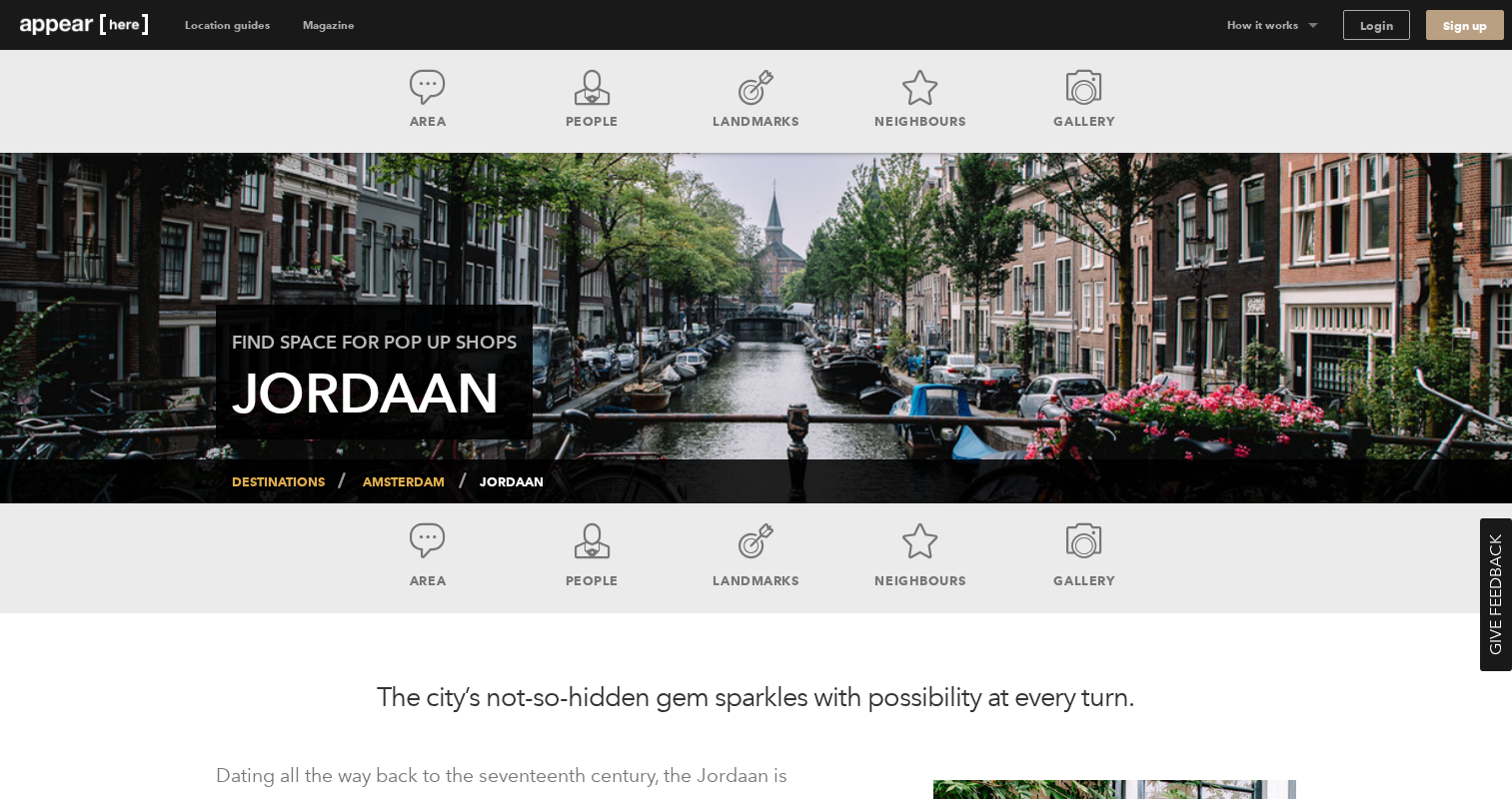 scroll, scrollTop: 938, scrollLeft: 0, axis: vertical 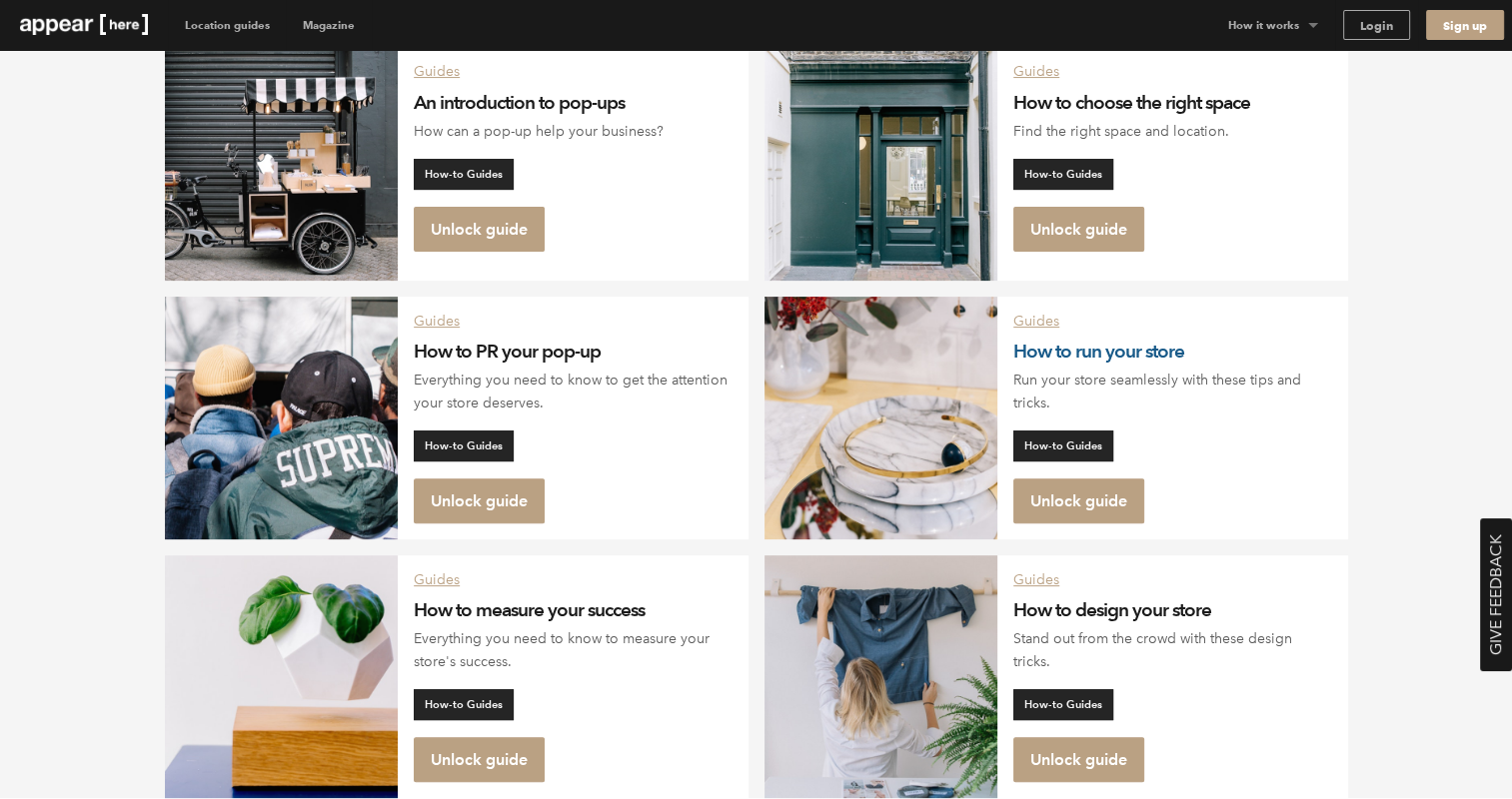 click on "How to run your store" at bounding box center (1098, 351) 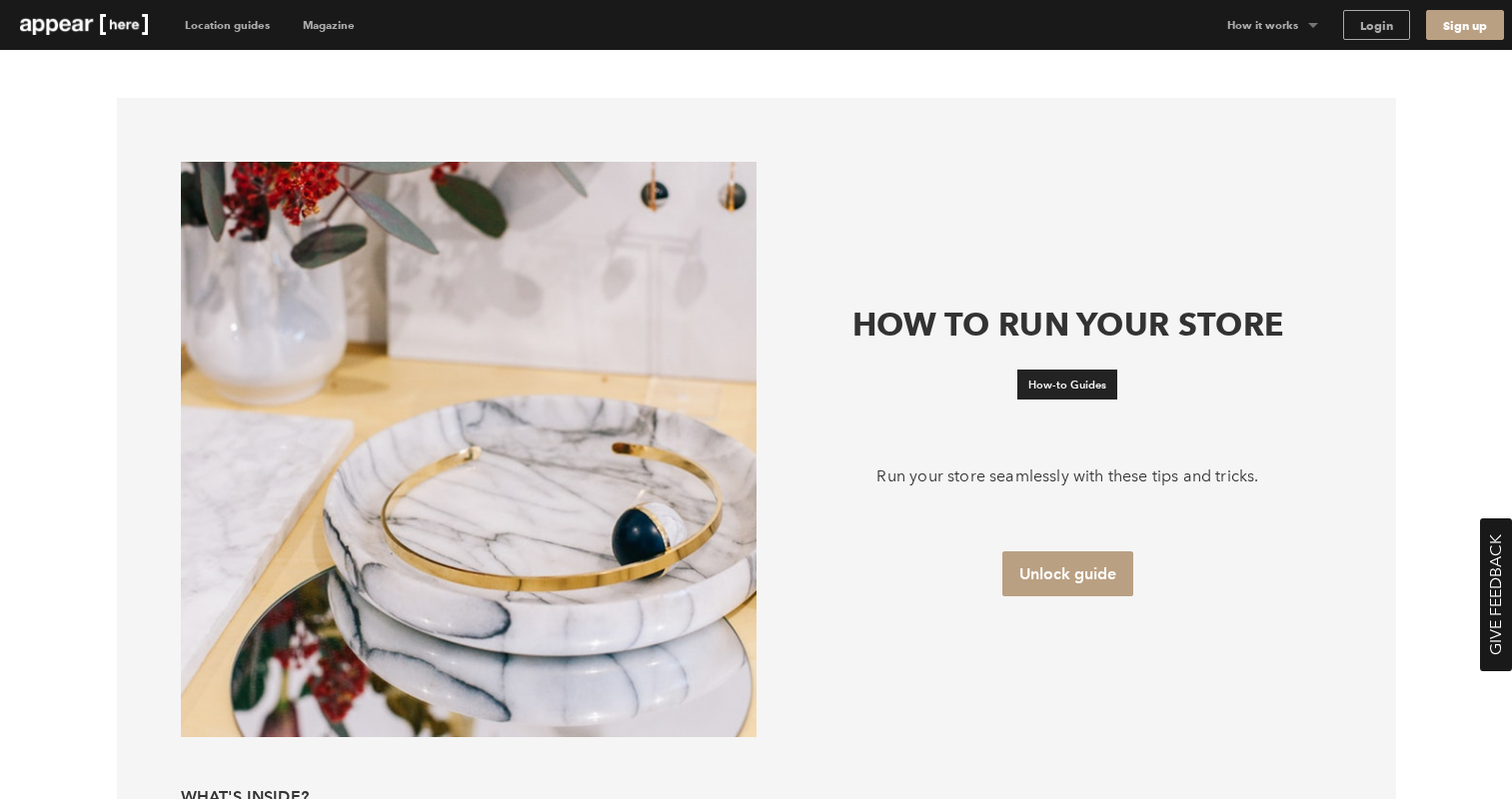 scroll, scrollTop: 0, scrollLeft: 0, axis: both 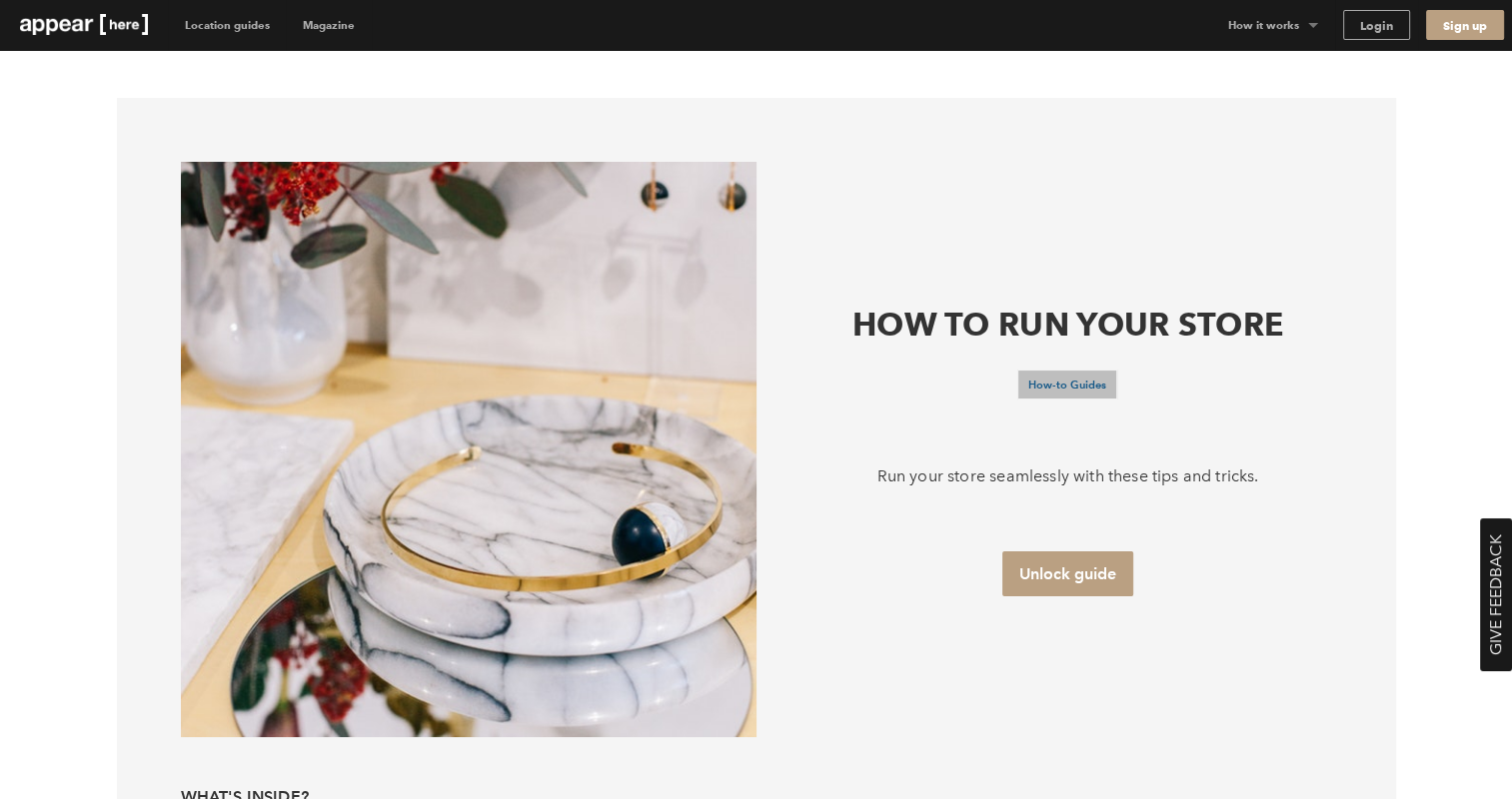 click on "How-to Guides" at bounding box center (1067, 385) 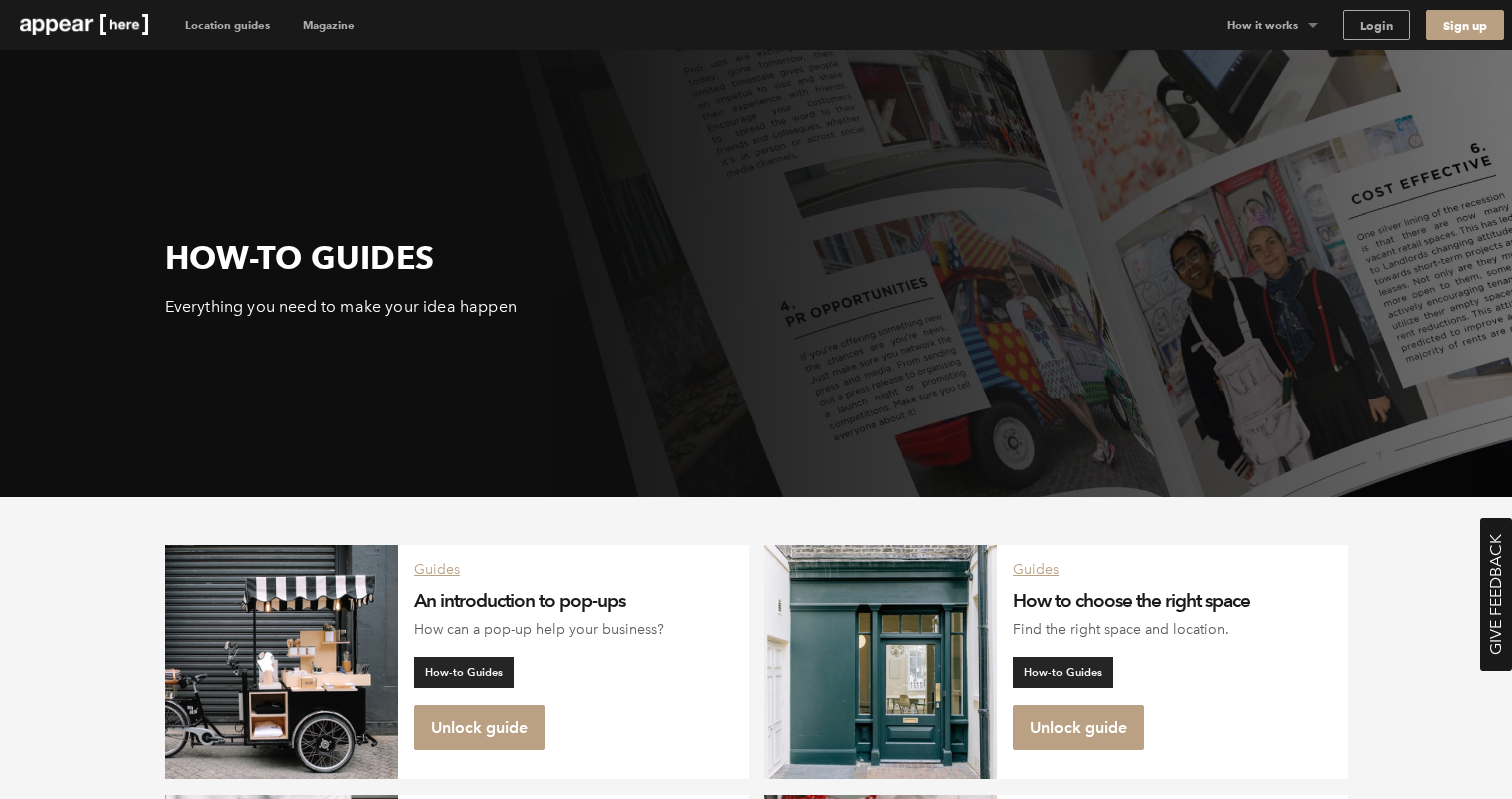 scroll, scrollTop: 0, scrollLeft: 0, axis: both 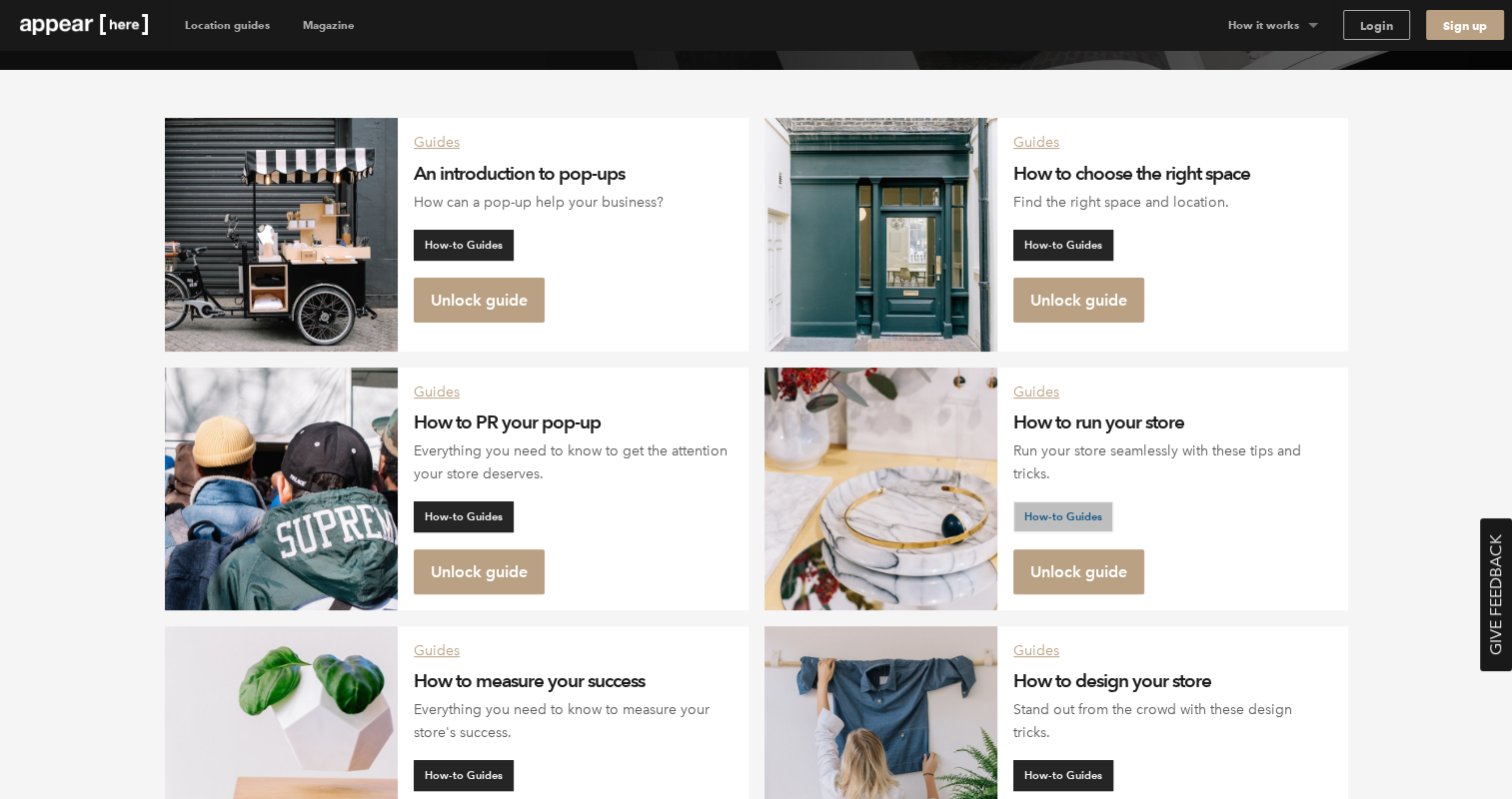 click on "How-to Guides" at bounding box center (464, 245) 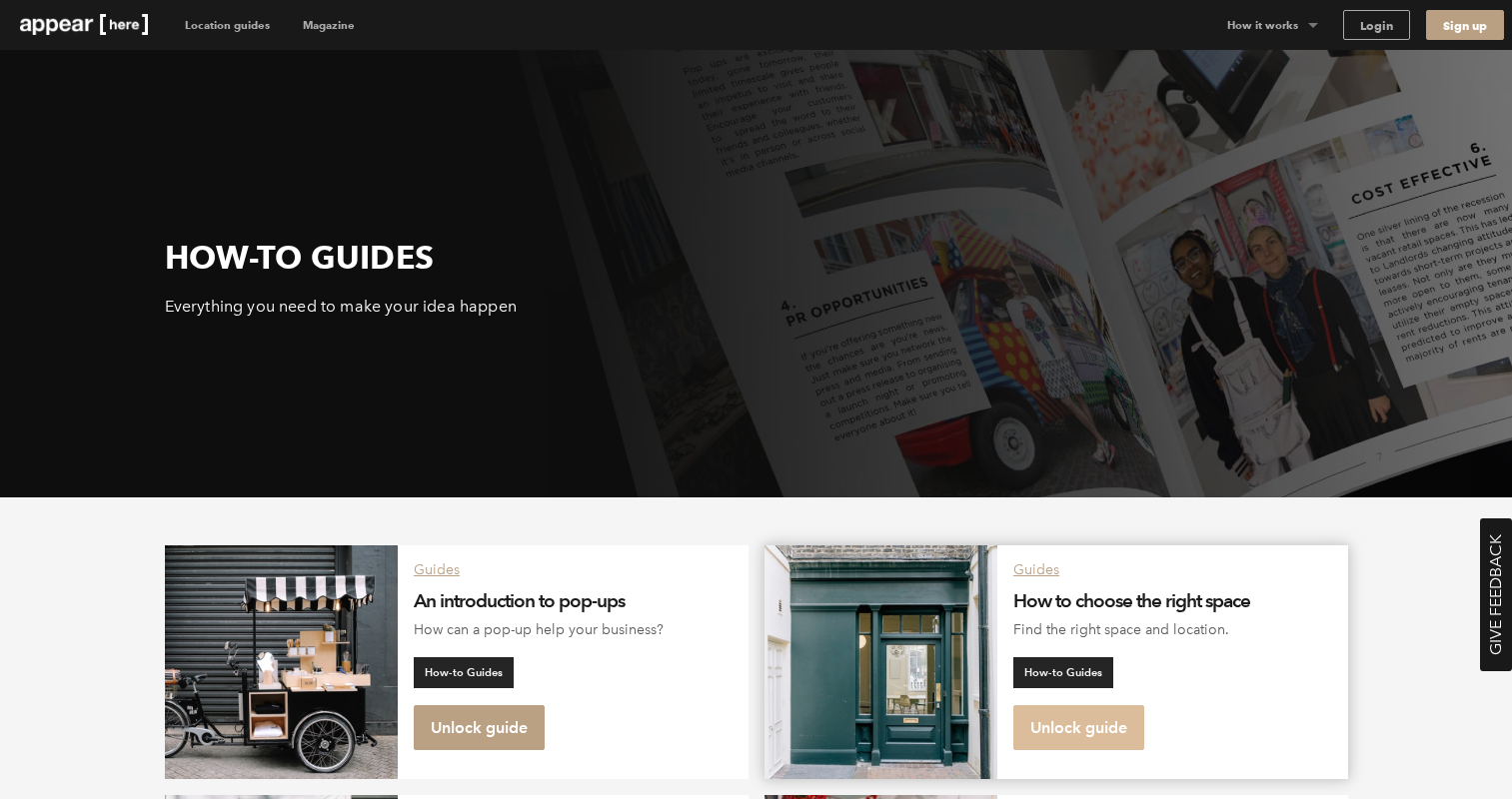 scroll, scrollTop: 0, scrollLeft: 0, axis: both 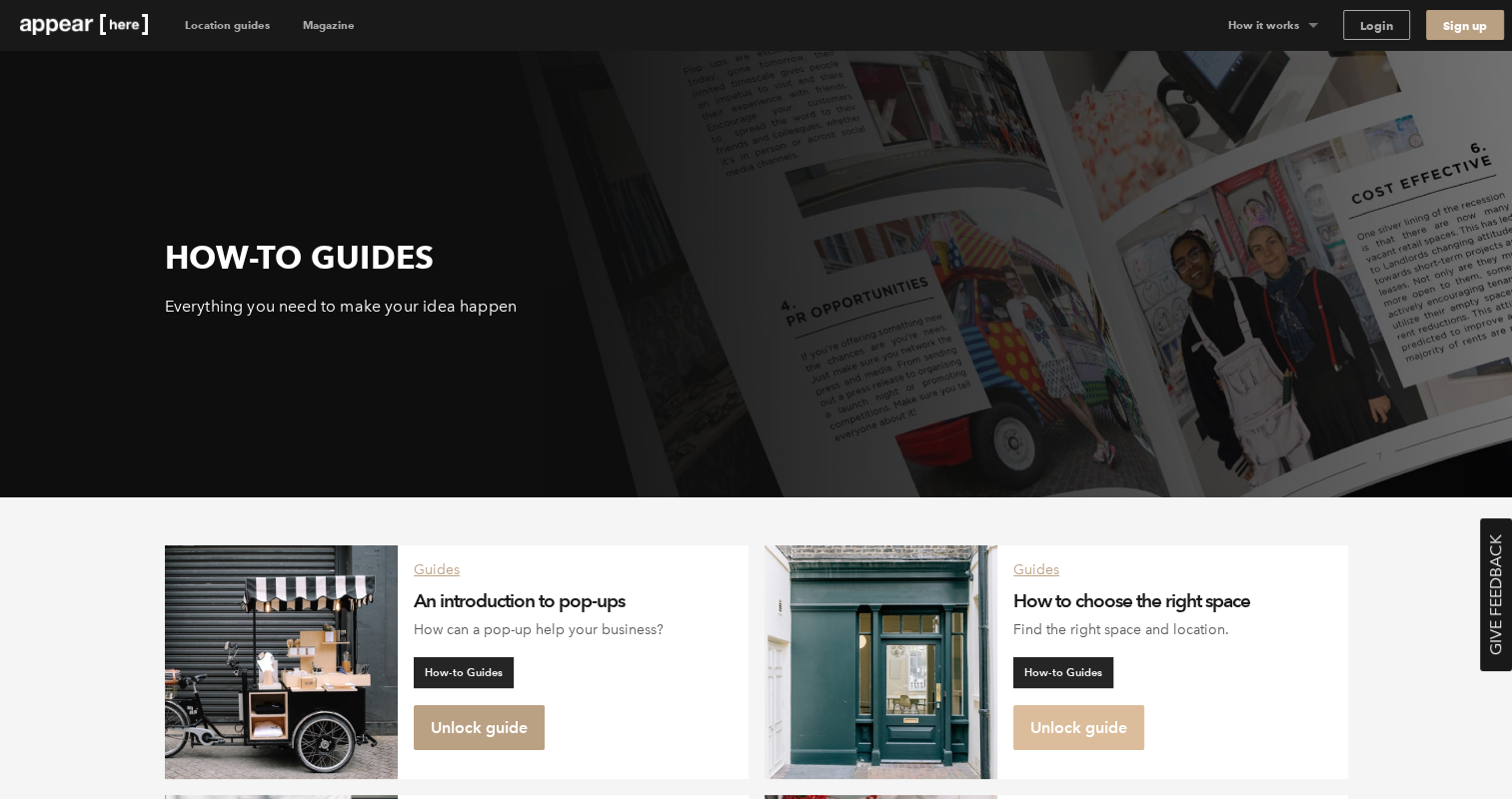 click on "Unlock guide" at bounding box center (479, 727) 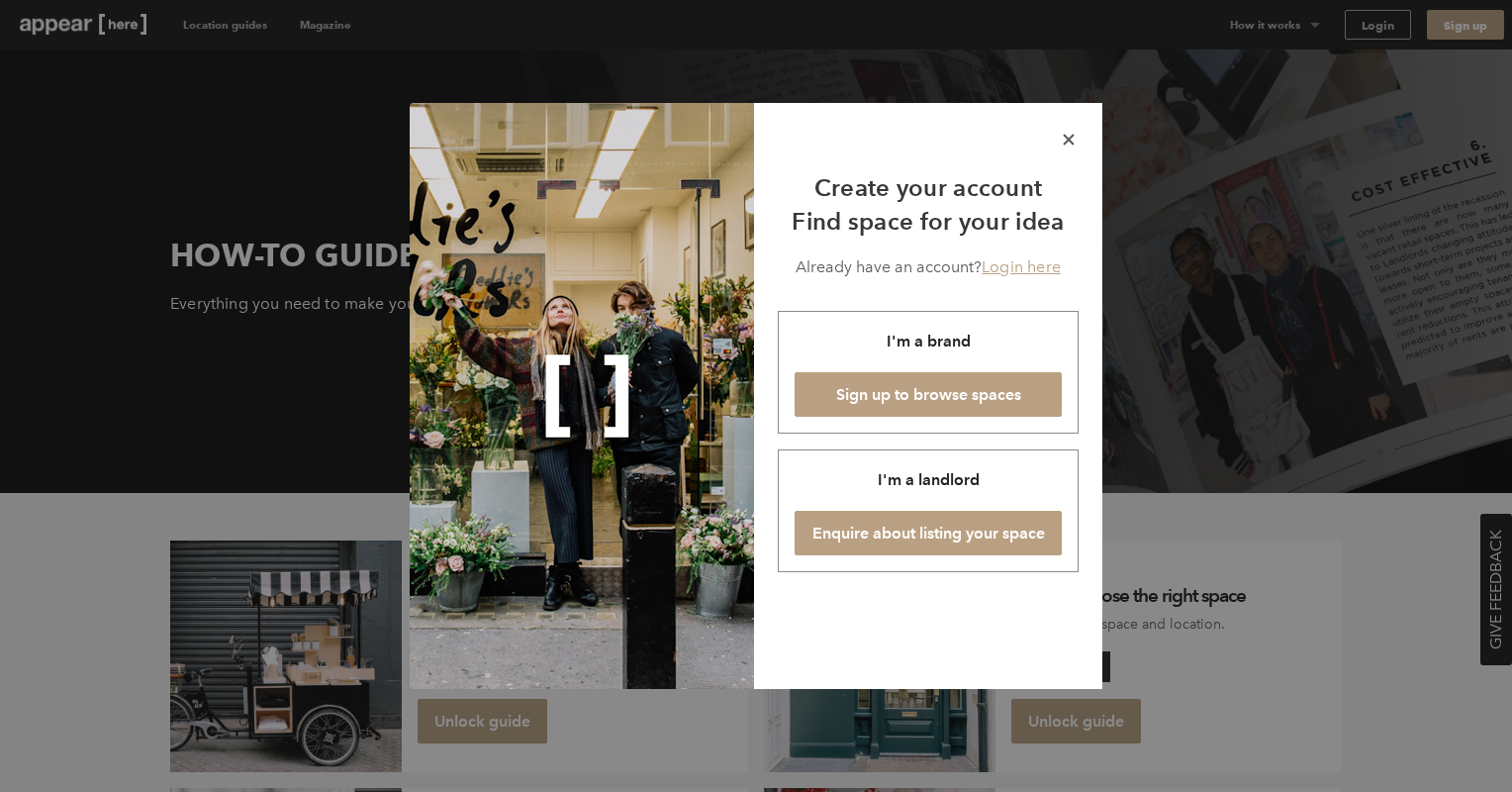 click on "icon-x" at bounding box center (1069, 140) 